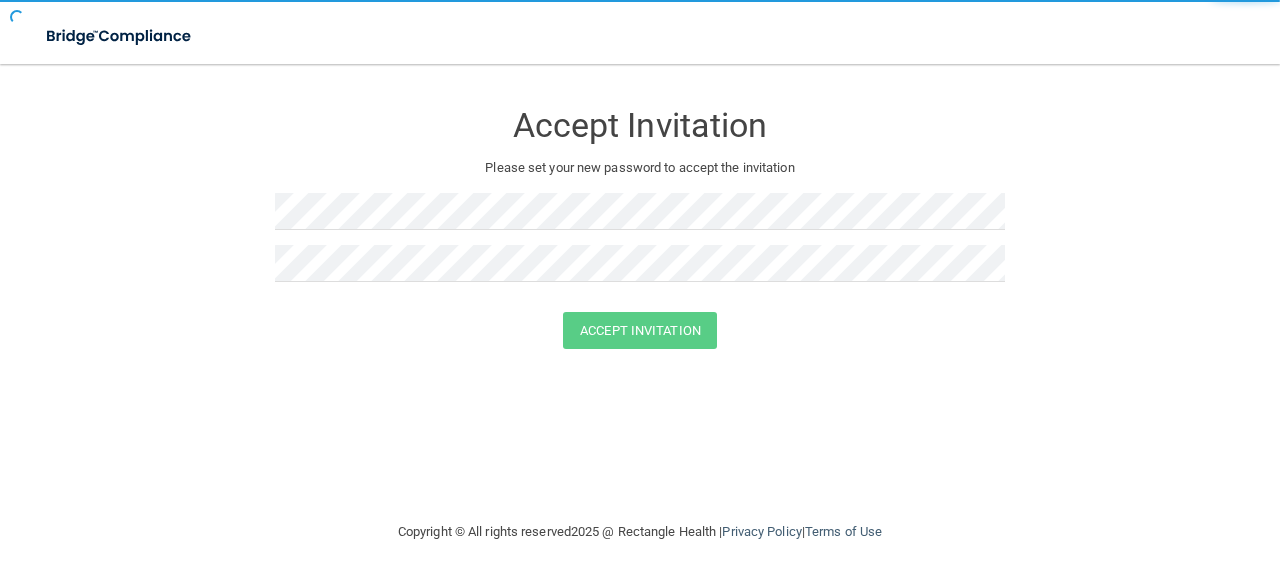 scroll, scrollTop: 0, scrollLeft: 0, axis: both 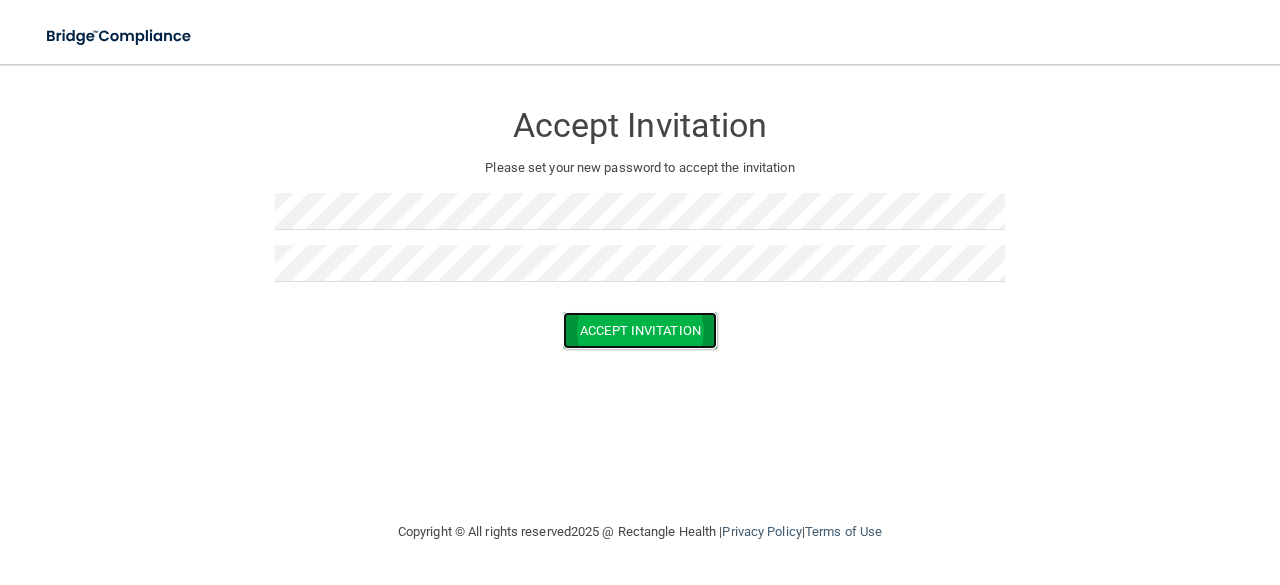 click on "Accept Invitation" at bounding box center (640, 330) 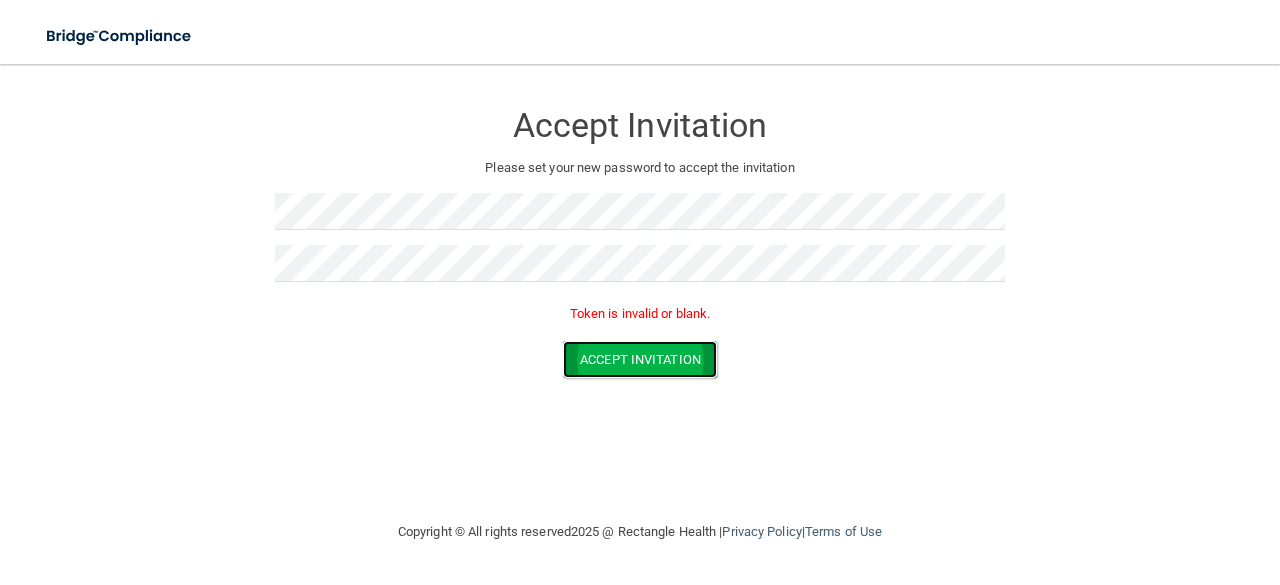 click on "Accept Invitation" at bounding box center (640, 359) 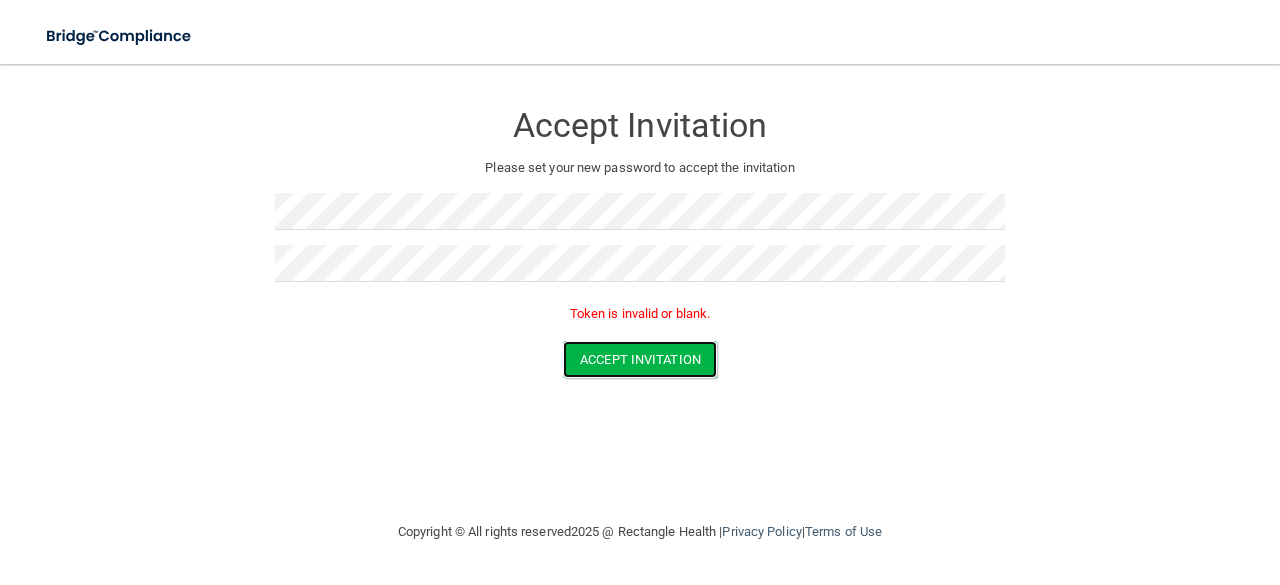 type 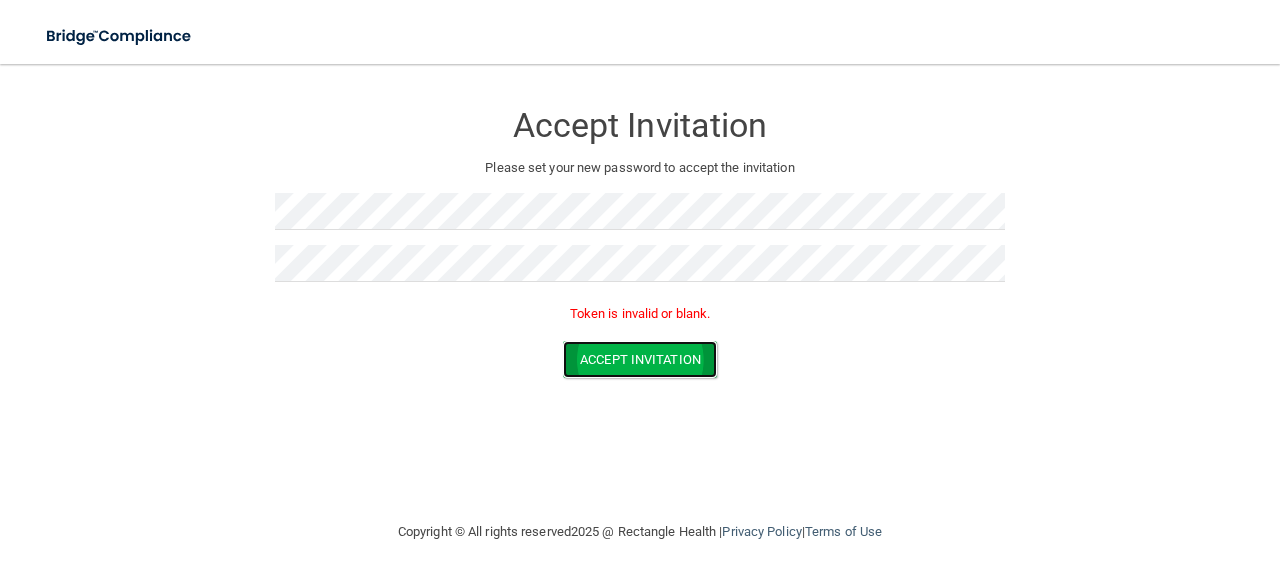 click on "Accept Invitation" at bounding box center (640, 359) 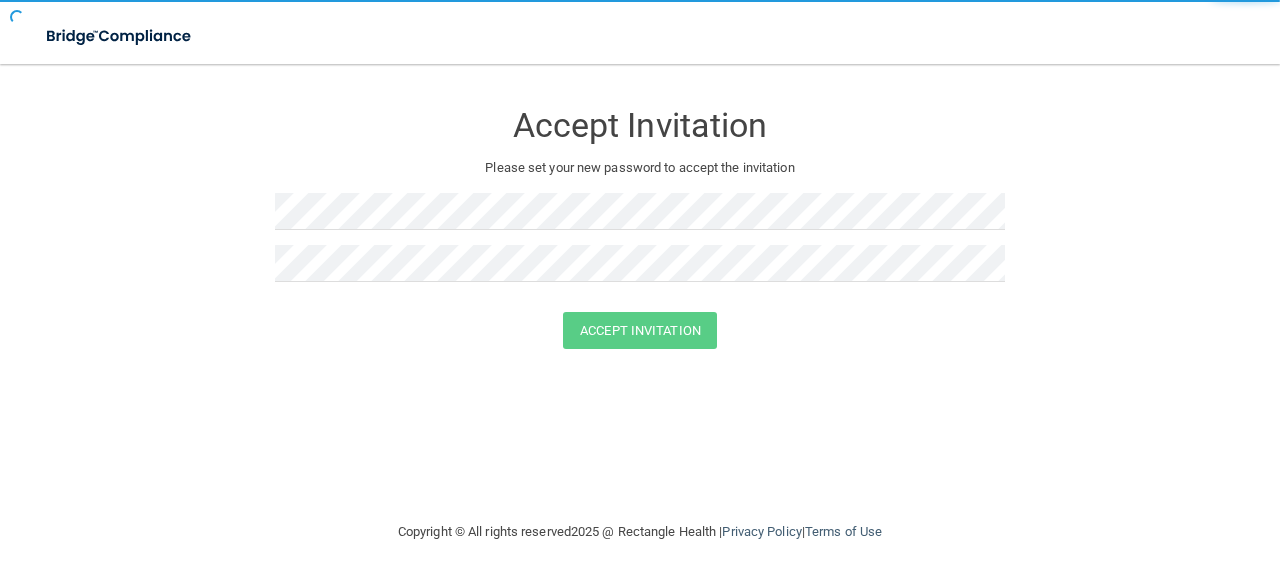 scroll, scrollTop: 0, scrollLeft: 0, axis: both 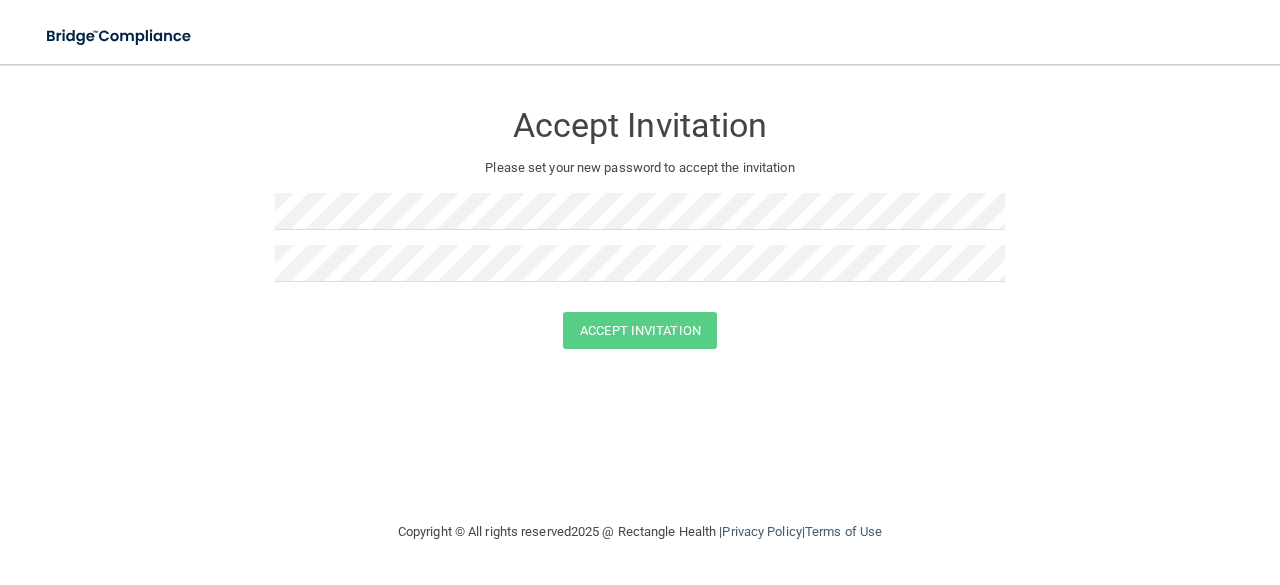 click on "Accept Invitation     Please set your new password to accept the invitation                                                 Accept Invitation              You have successfully accepted the invitation!   Click here to login ." at bounding box center (640, 228) 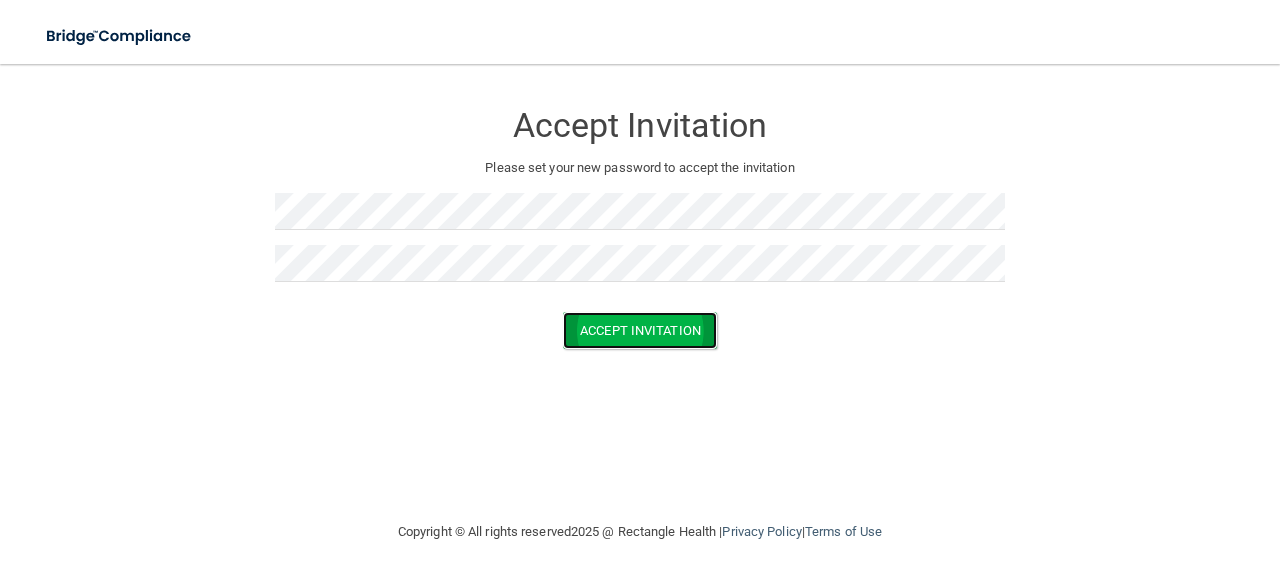 click on "Accept Invitation" at bounding box center (640, 330) 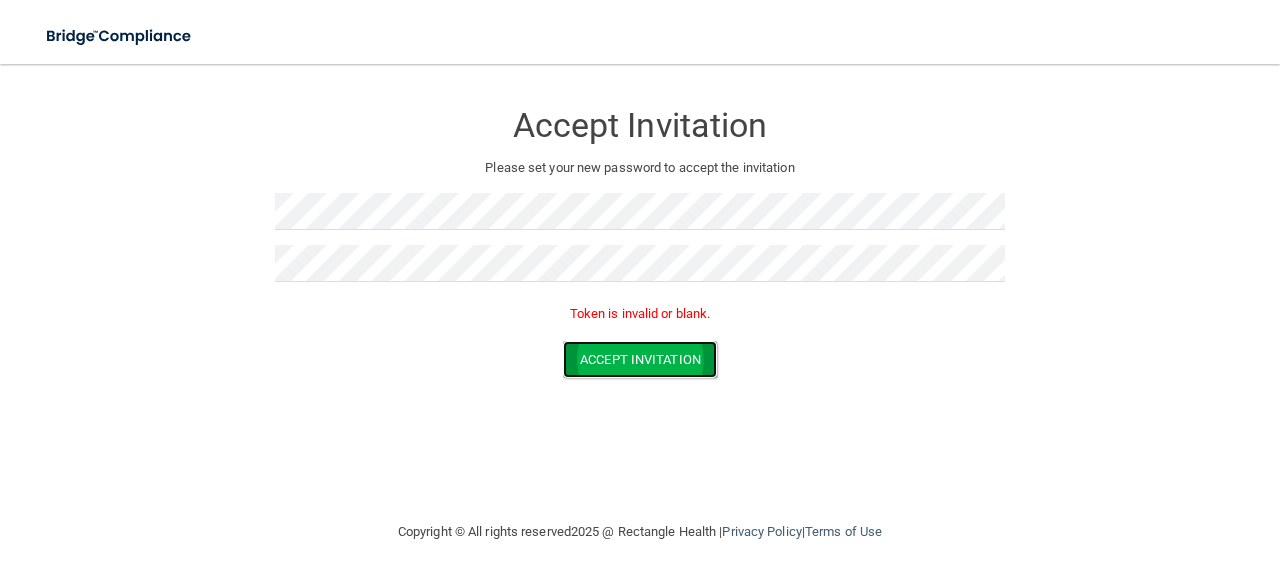 click on "Accept Invitation" at bounding box center (640, 359) 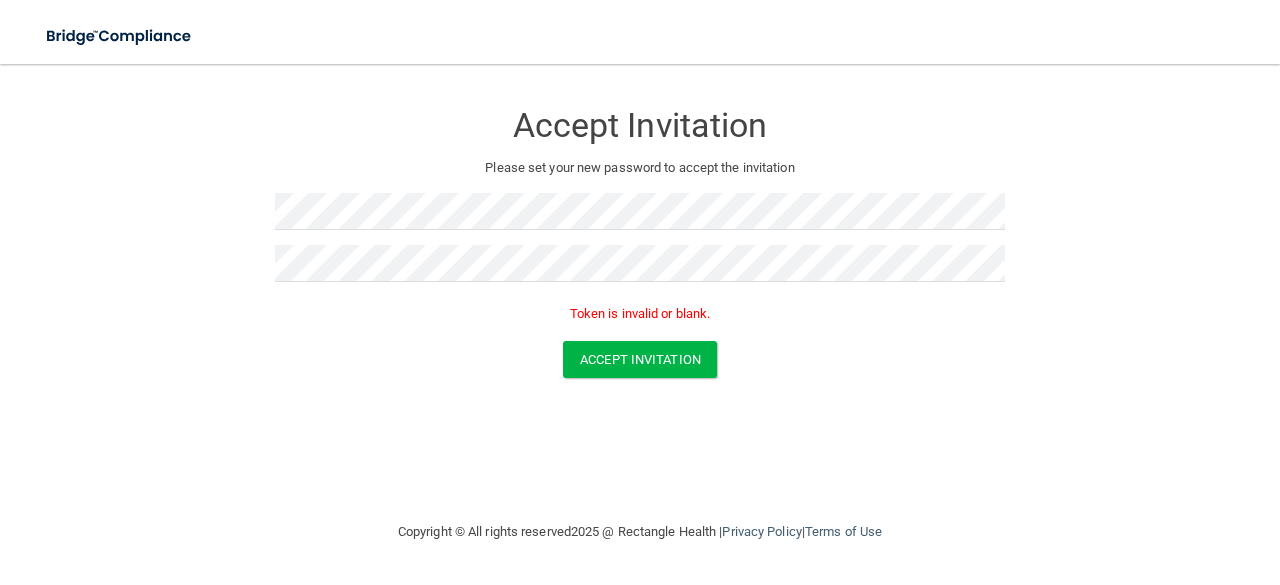click on "Accept Invitation     Please set your new password to accept the invitation                                   Token is invalid or blank.               Accept Invitation              You have successfully accepted the invitation!   Click here to login ." at bounding box center (640, 243) 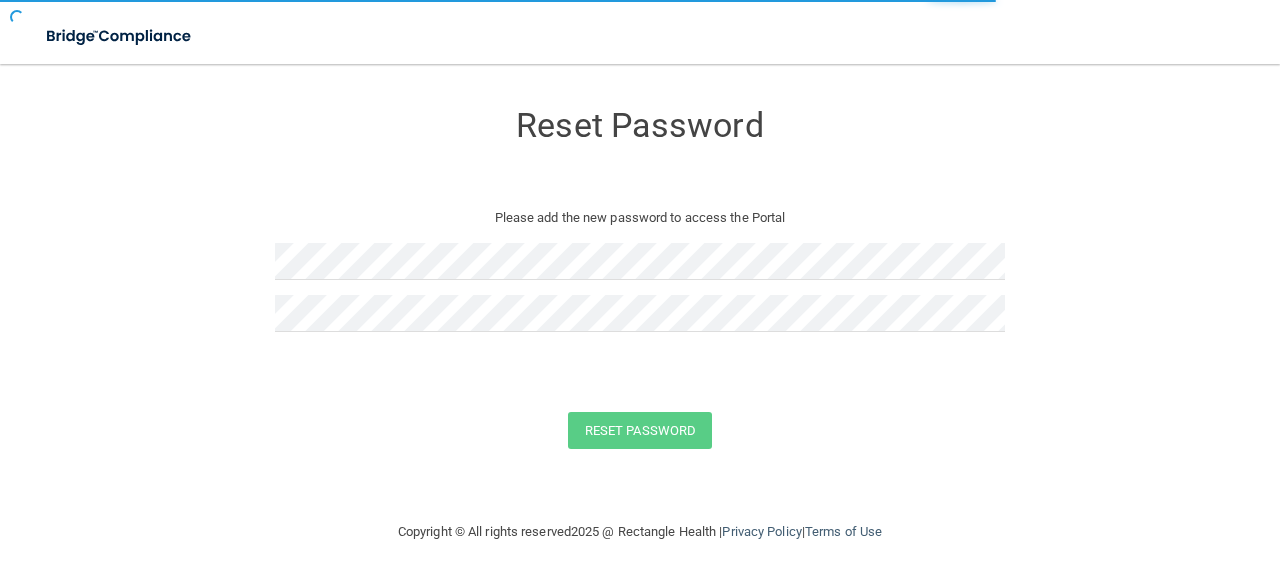 scroll, scrollTop: 0, scrollLeft: 0, axis: both 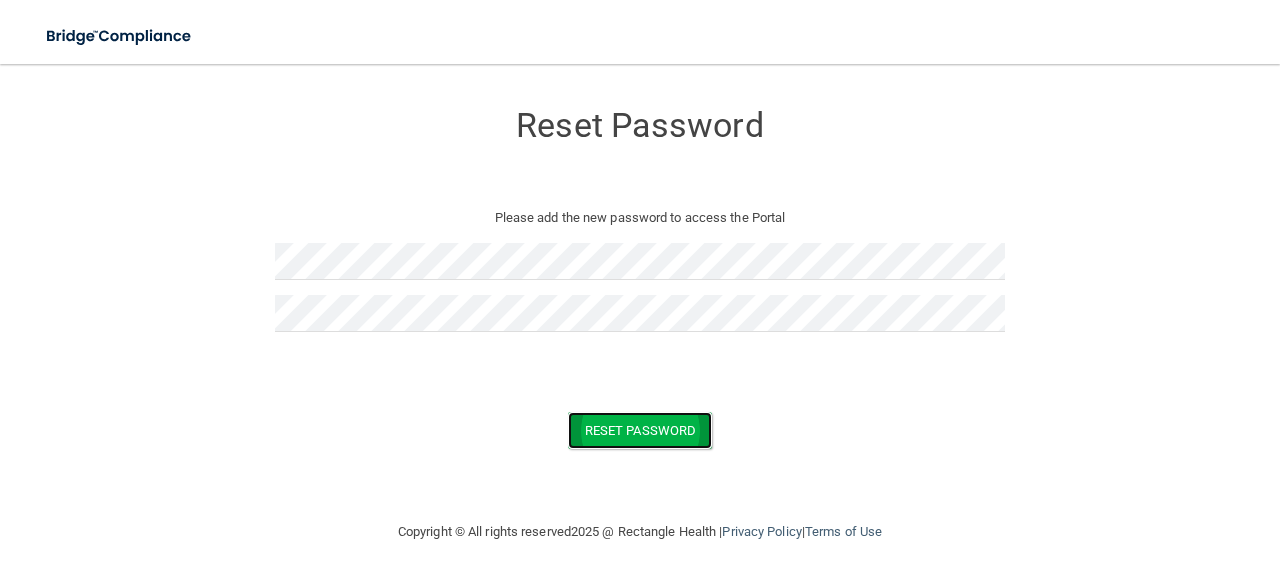 click on "Reset Password" at bounding box center (640, 430) 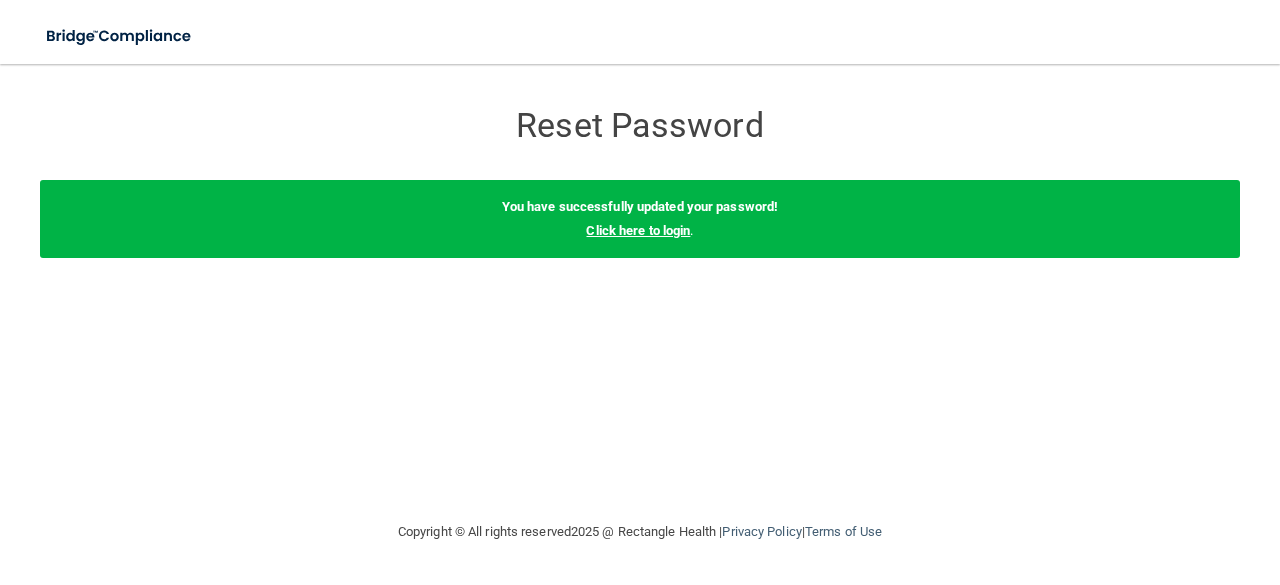 click on "Click here to login" at bounding box center [638, 230] 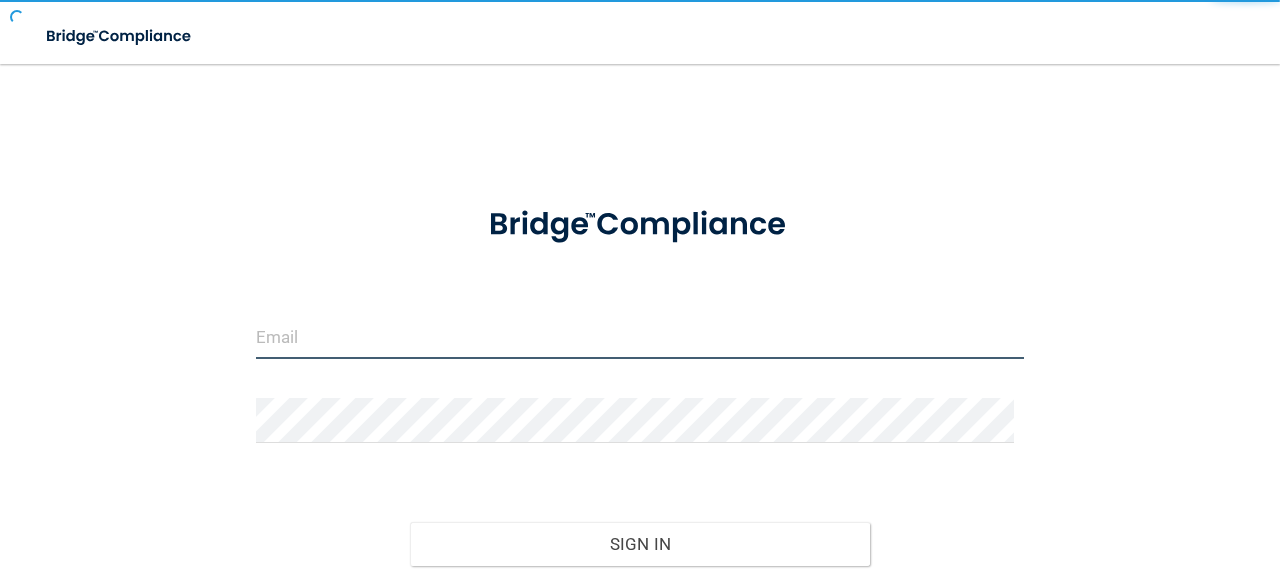 type on "hmyers@delvallept.com" 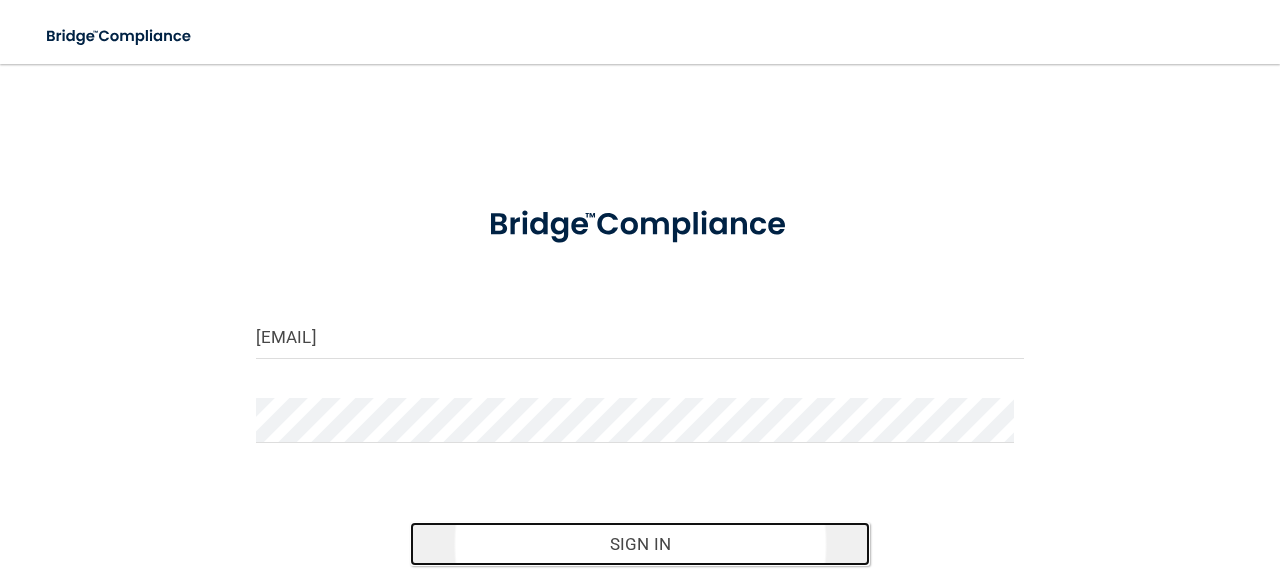 click on "Sign In" at bounding box center [640, 544] 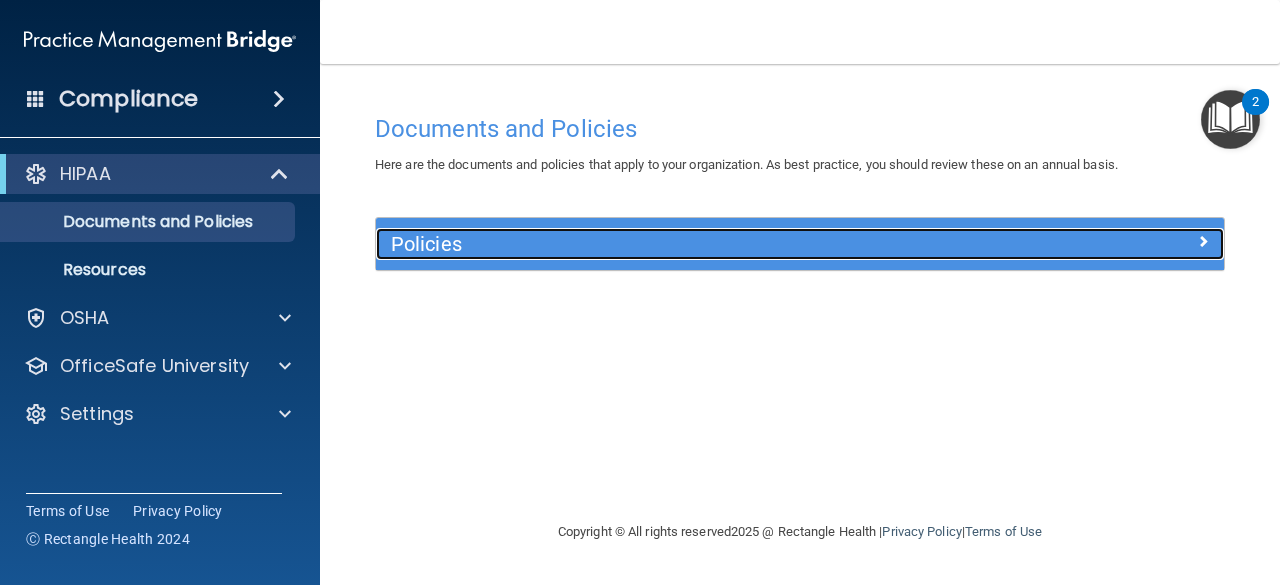 click on "Policies" at bounding box center (694, 244) 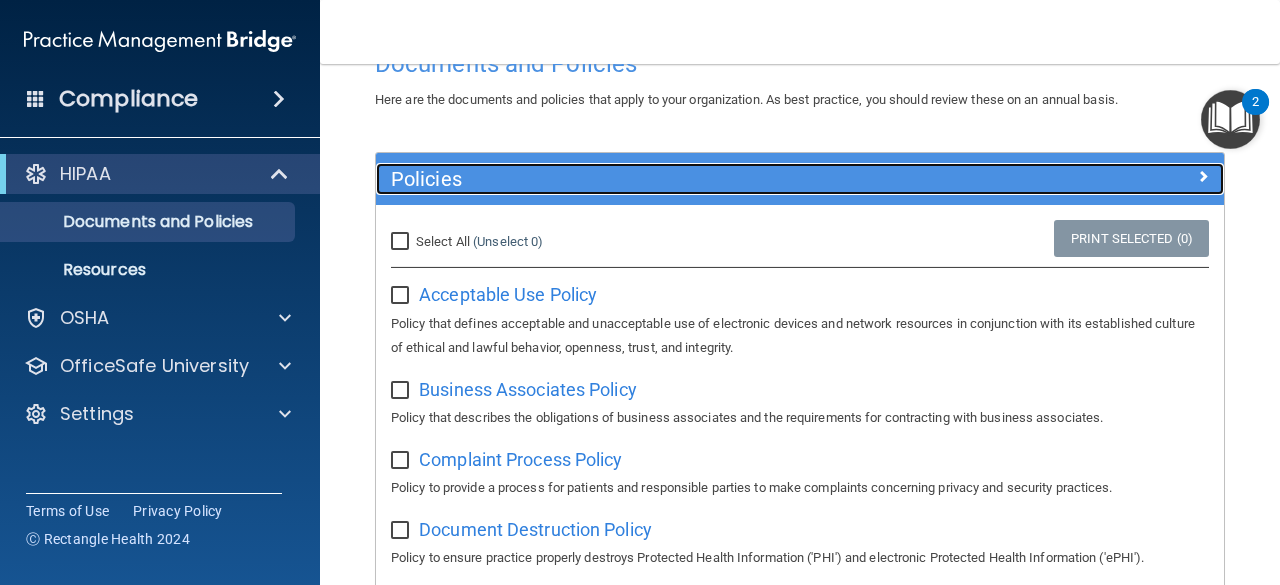 scroll, scrollTop: 0, scrollLeft: 0, axis: both 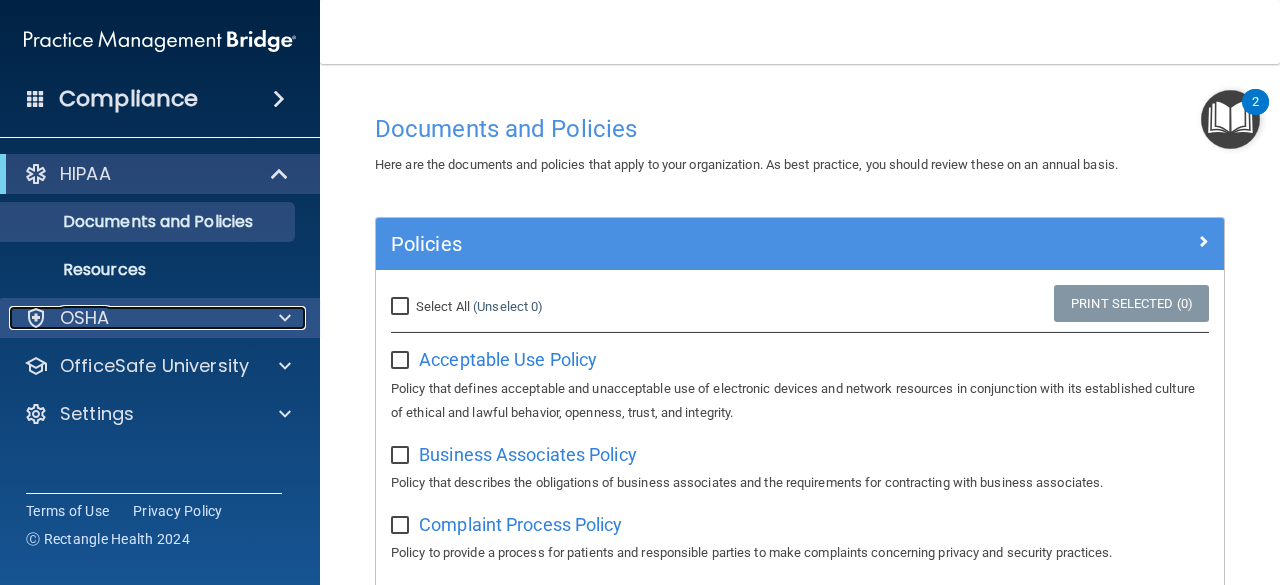 click at bounding box center [282, 318] 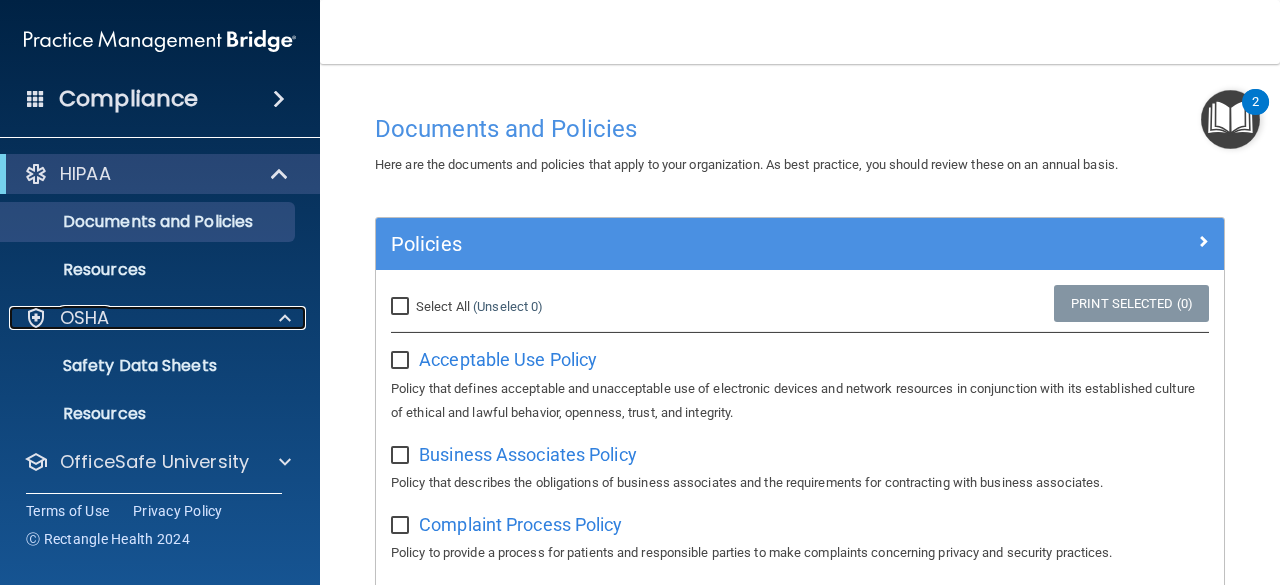 scroll, scrollTop: 52, scrollLeft: 0, axis: vertical 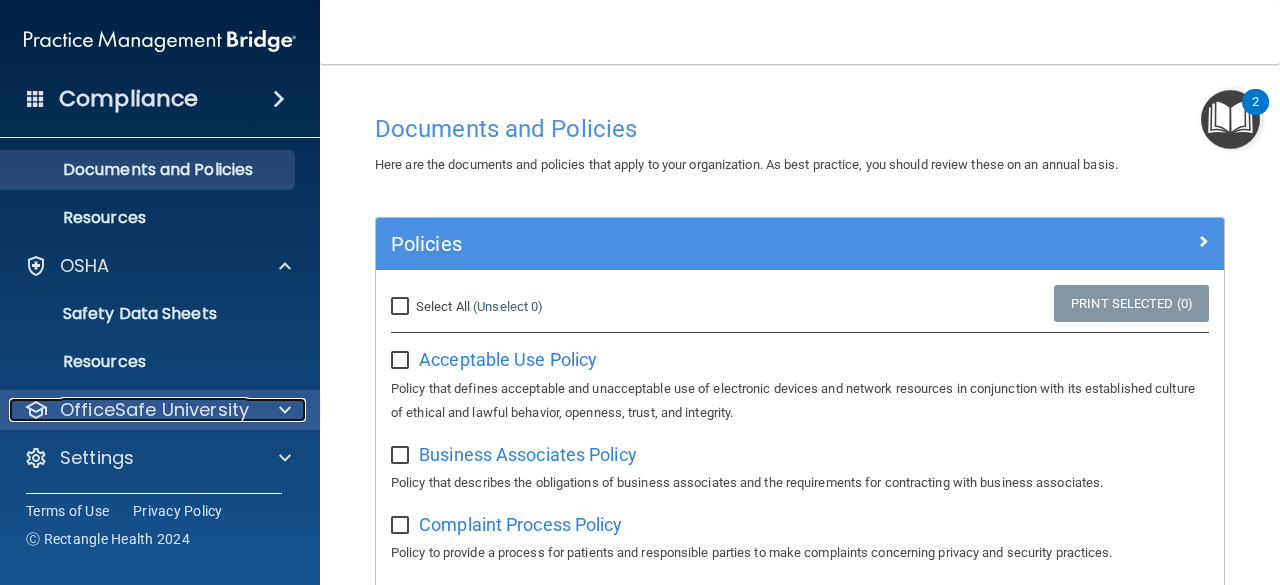 click at bounding box center (285, 410) 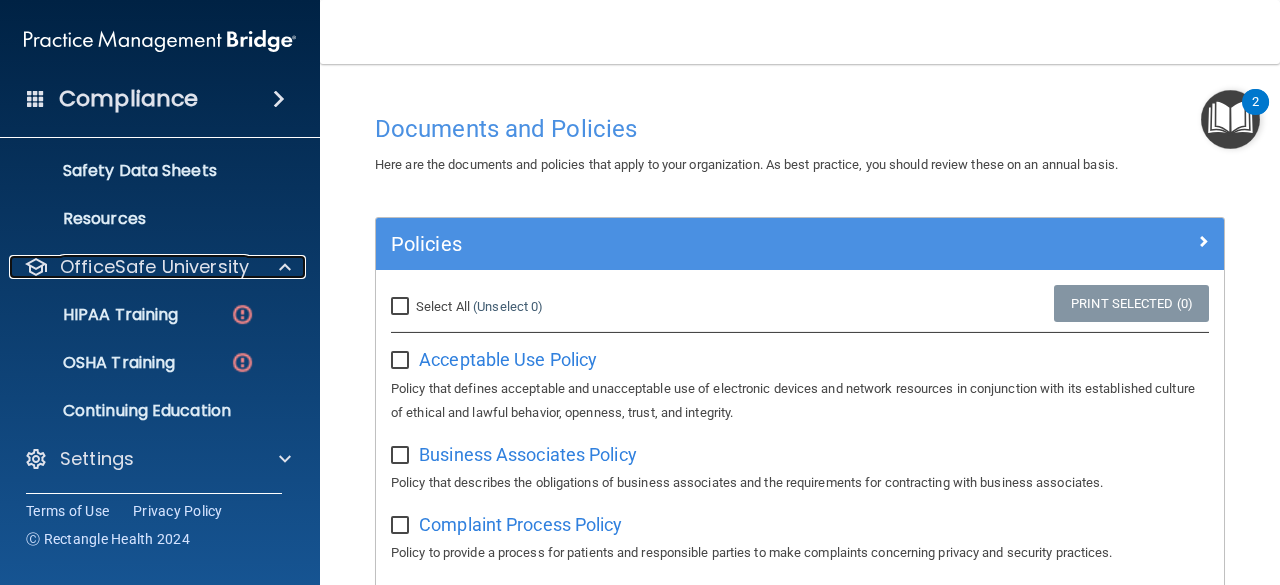 scroll, scrollTop: 196, scrollLeft: 0, axis: vertical 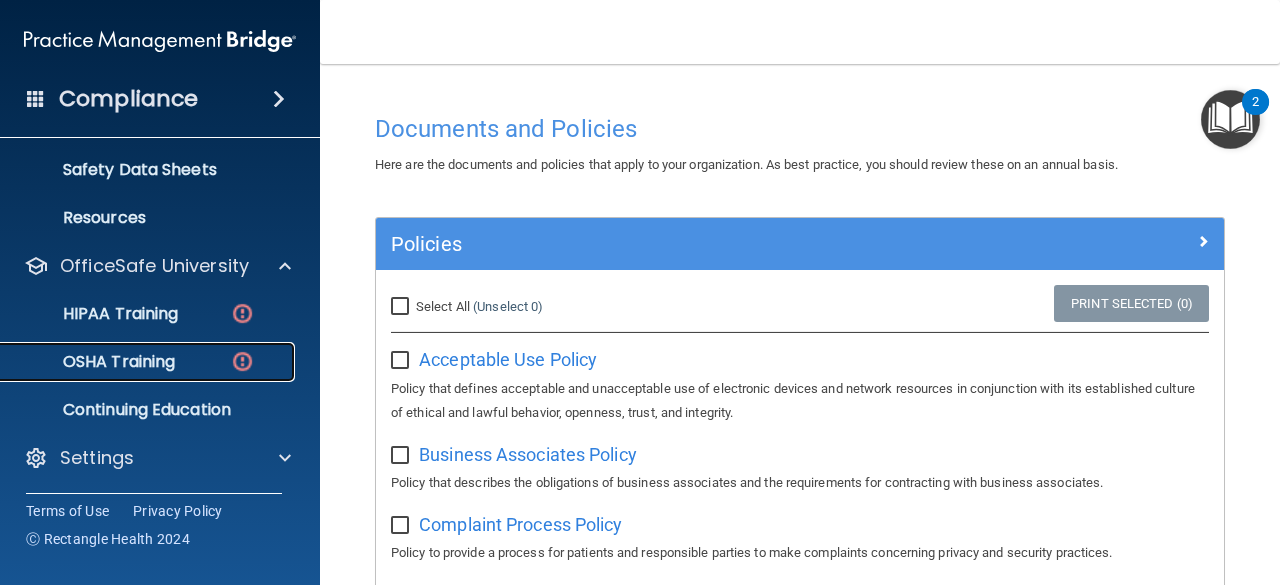 click on "OSHA Training" at bounding box center (94, 362) 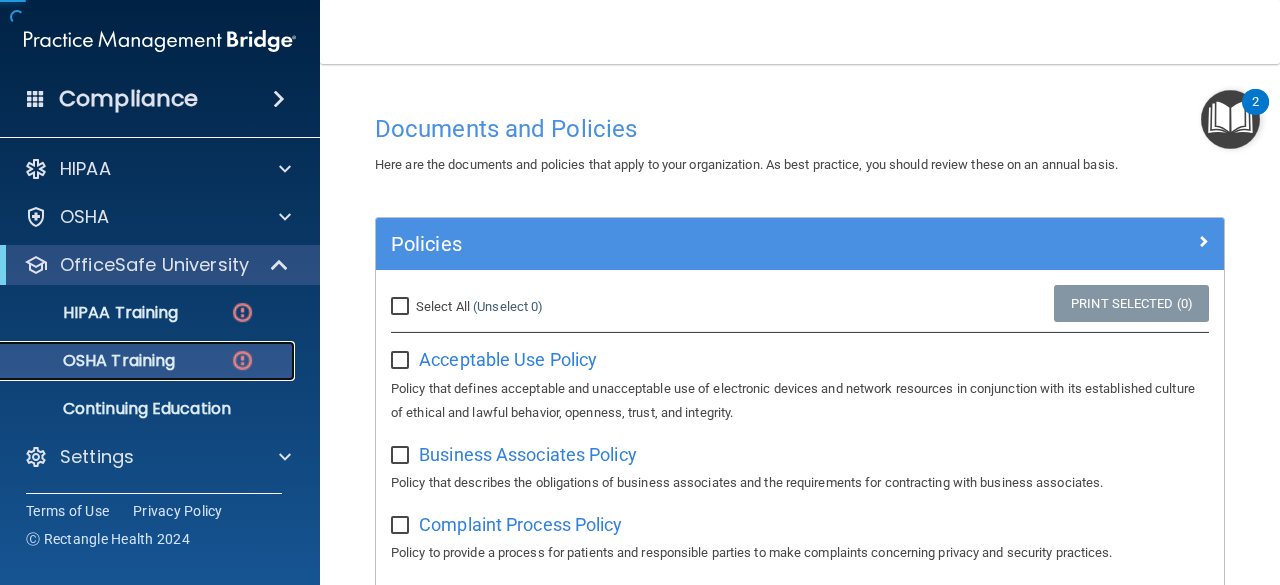 scroll, scrollTop: 4, scrollLeft: 0, axis: vertical 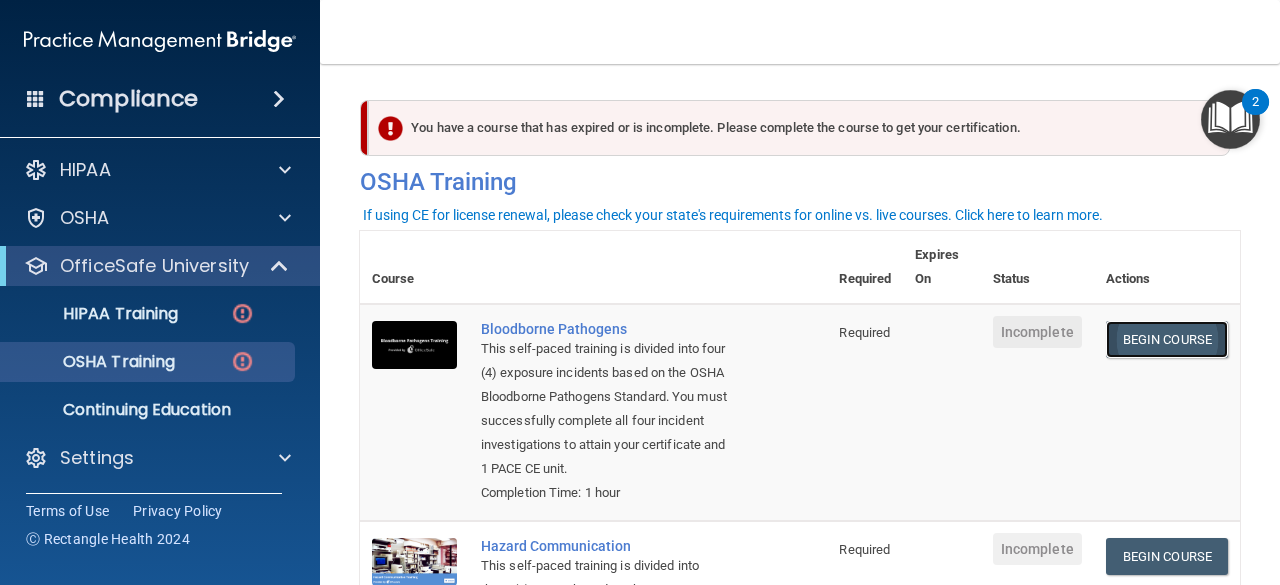 click on "Begin Course" at bounding box center [1167, 339] 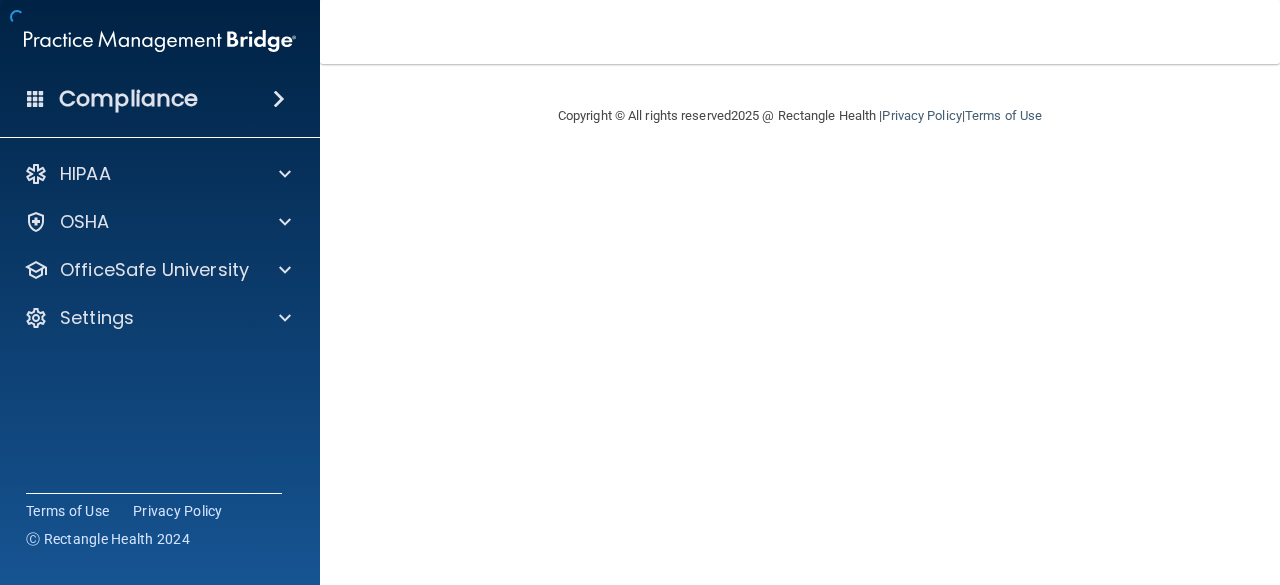 scroll, scrollTop: 0, scrollLeft: 0, axis: both 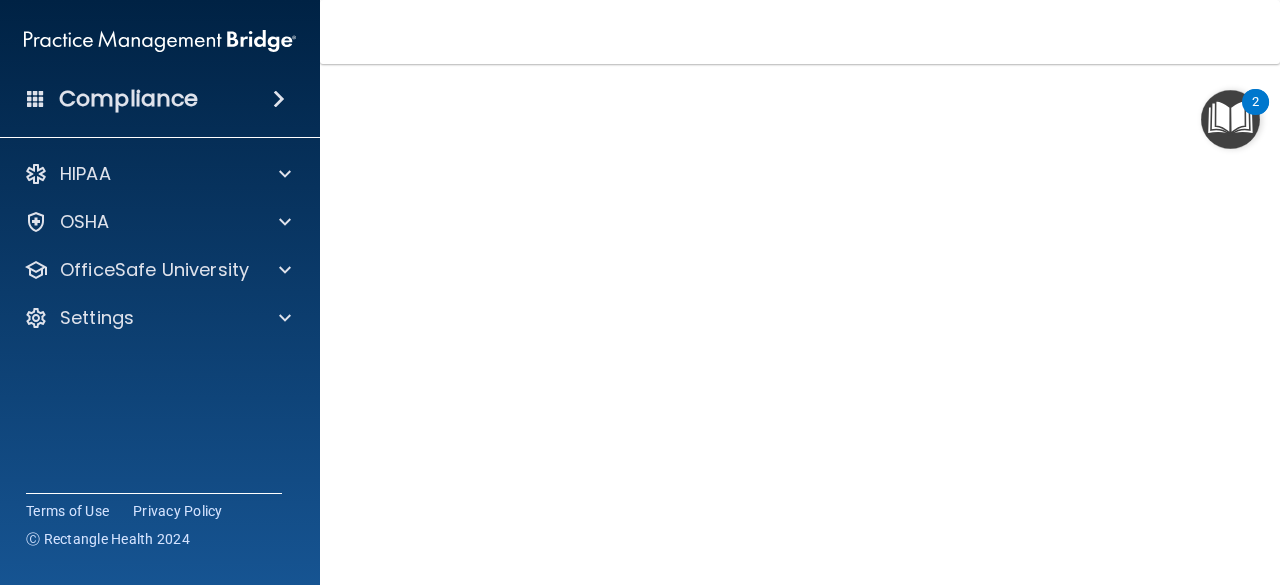 click on "Bloodborne Pathogens Training         This course doesn’t expire until . Are you sure you want to take this course now?   Take the course anyway!            Copyright © All rights reserved  2025 @ Rectangle Health |  Privacy Policy  |  Terms of Use" at bounding box center [800, 324] 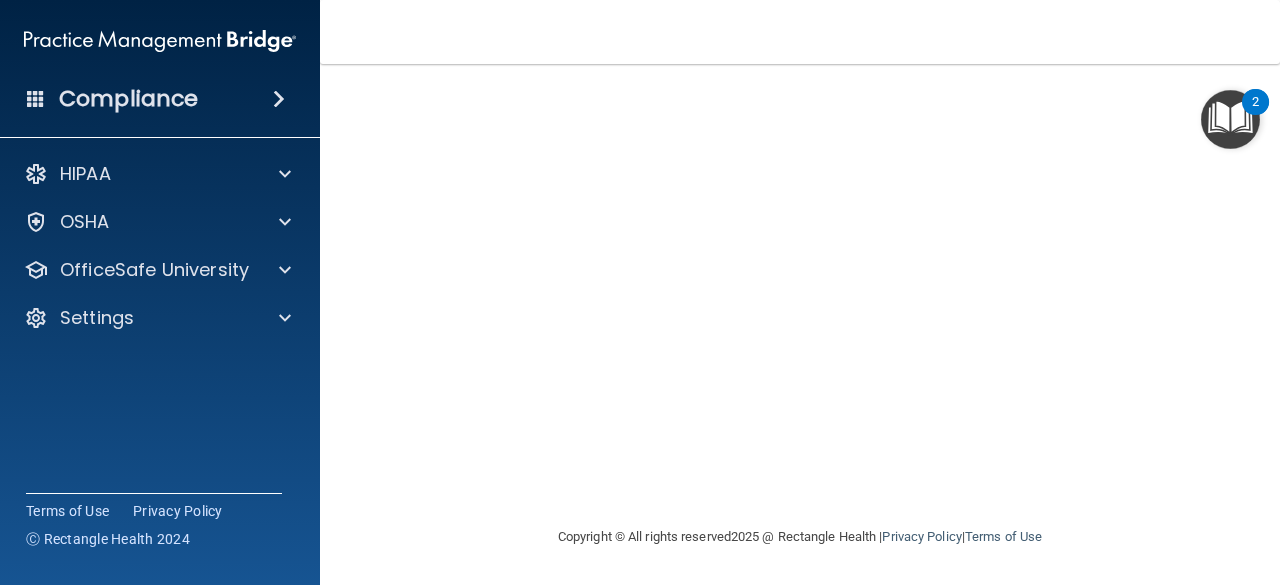scroll, scrollTop: 0, scrollLeft: 0, axis: both 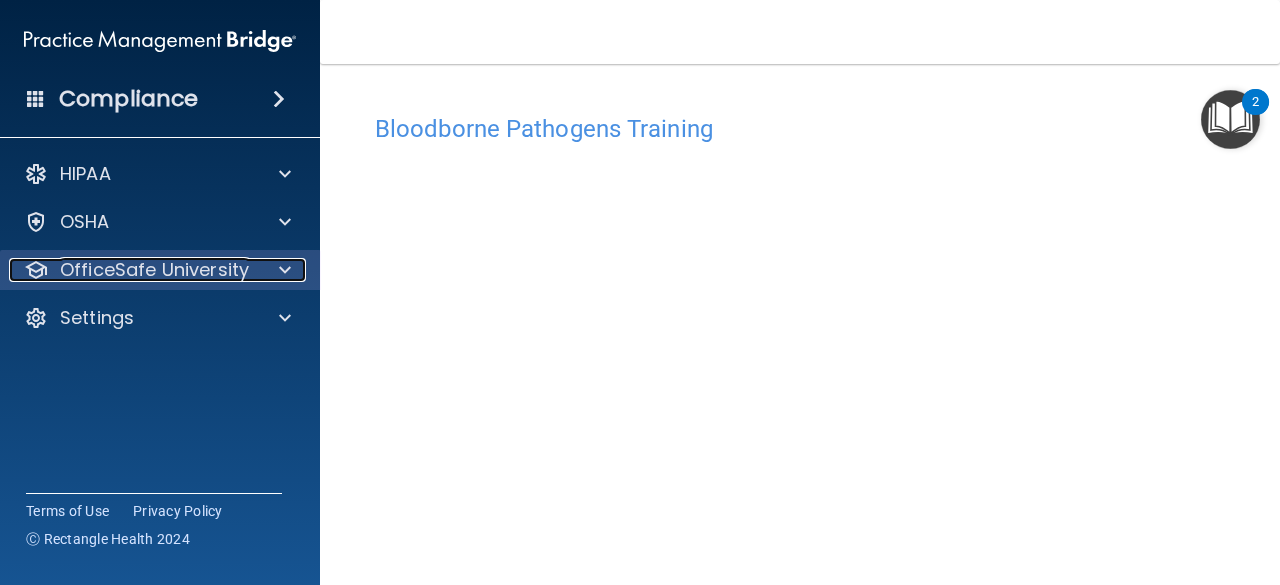 click at bounding box center [285, 270] 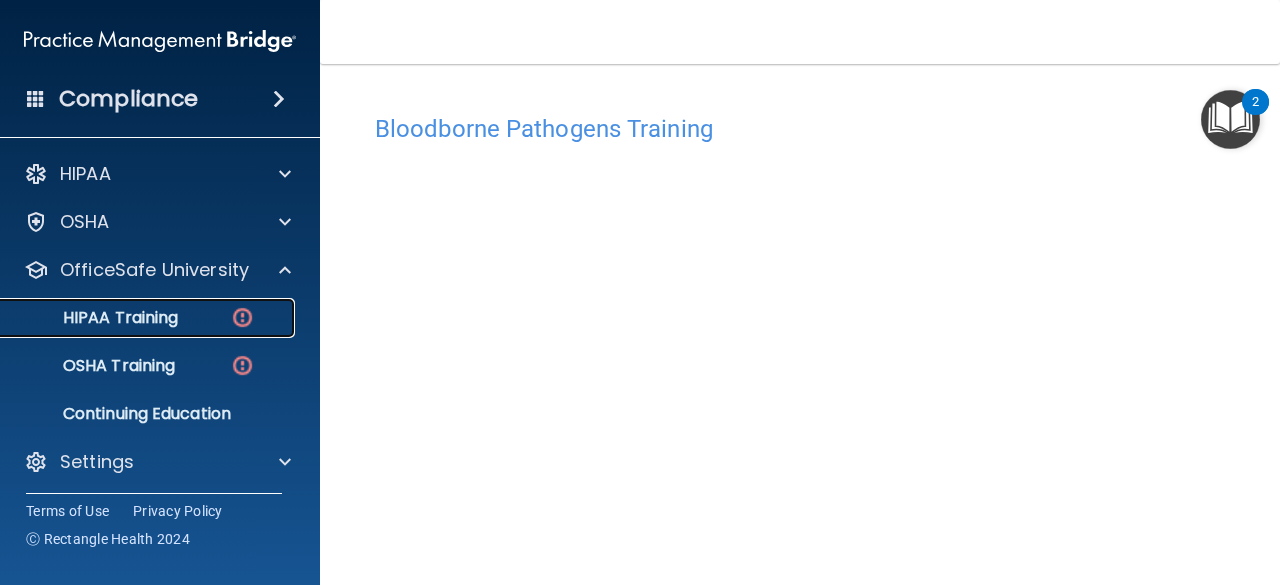 click on "HIPAA Training" at bounding box center [95, 318] 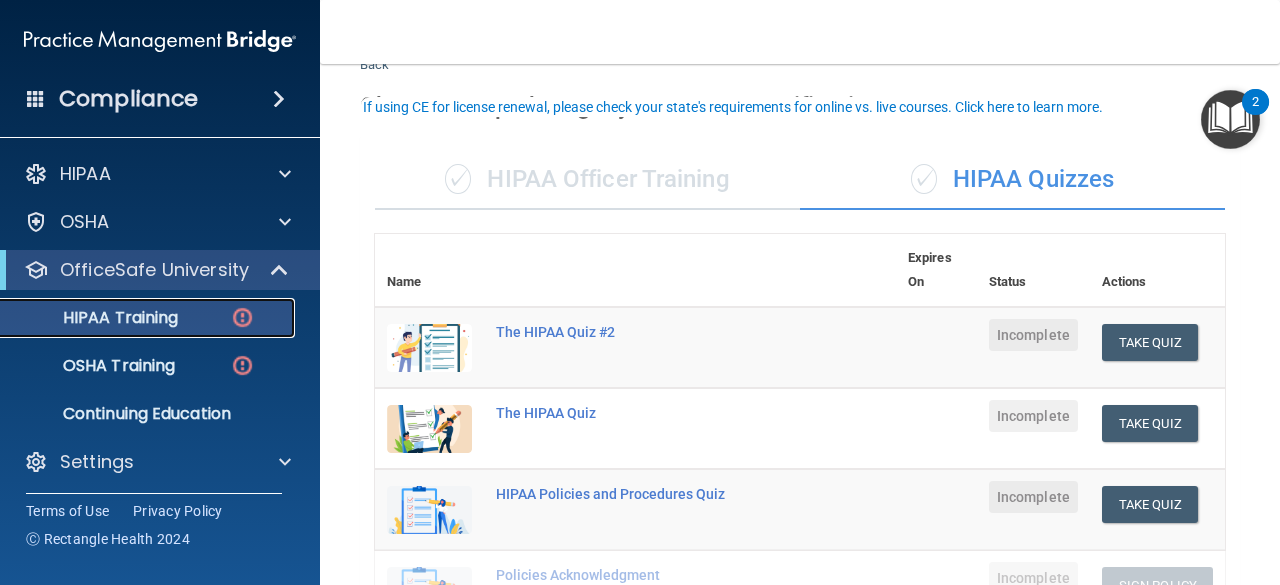 scroll, scrollTop: 100, scrollLeft: 0, axis: vertical 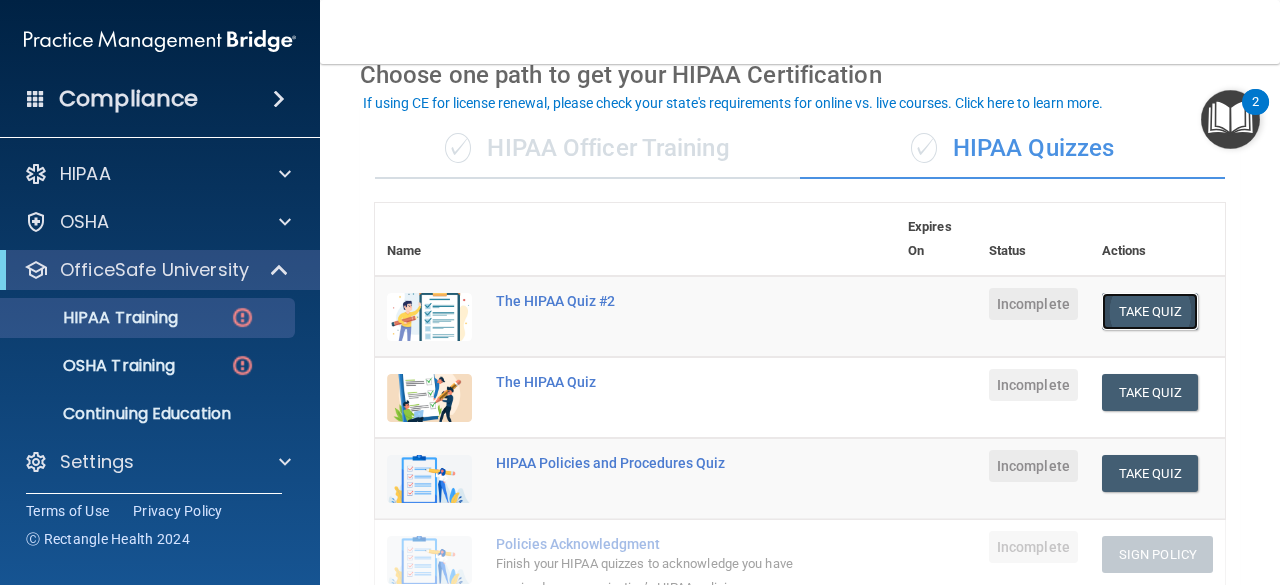click on "Take Quiz" at bounding box center [1150, 311] 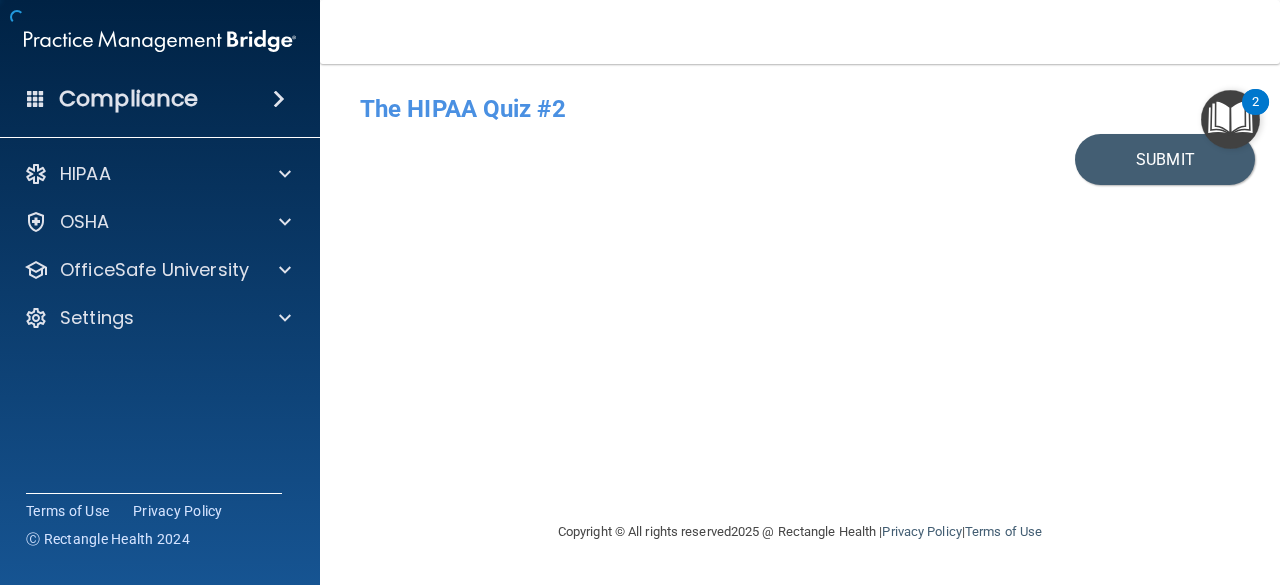 scroll, scrollTop: 0, scrollLeft: 0, axis: both 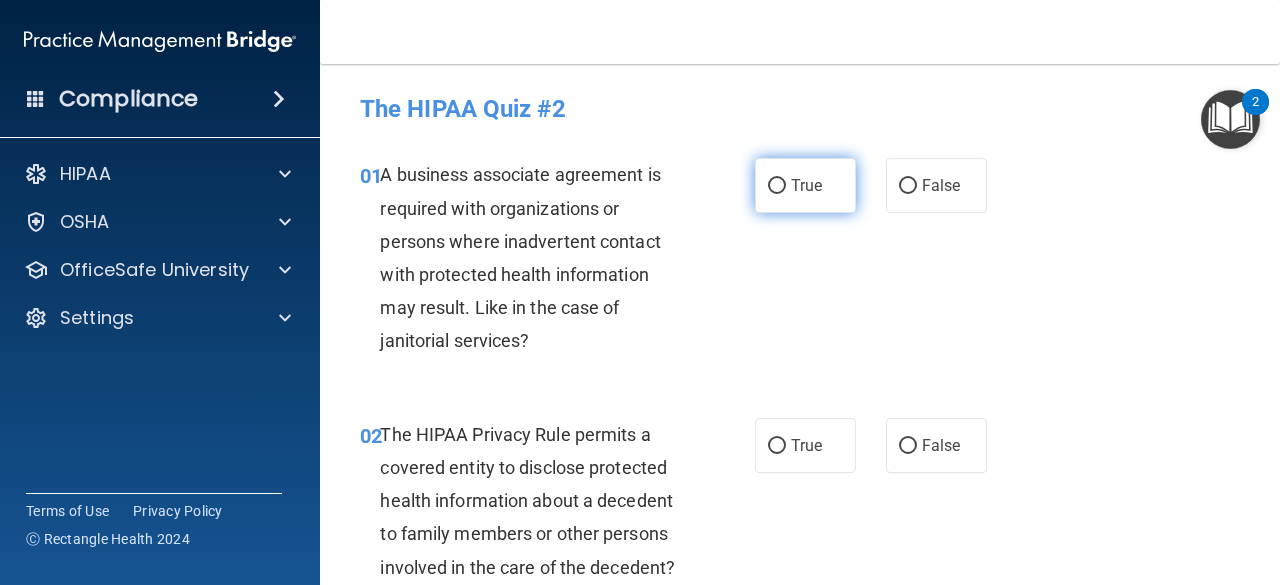 click on "True" at bounding box center [777, 186] 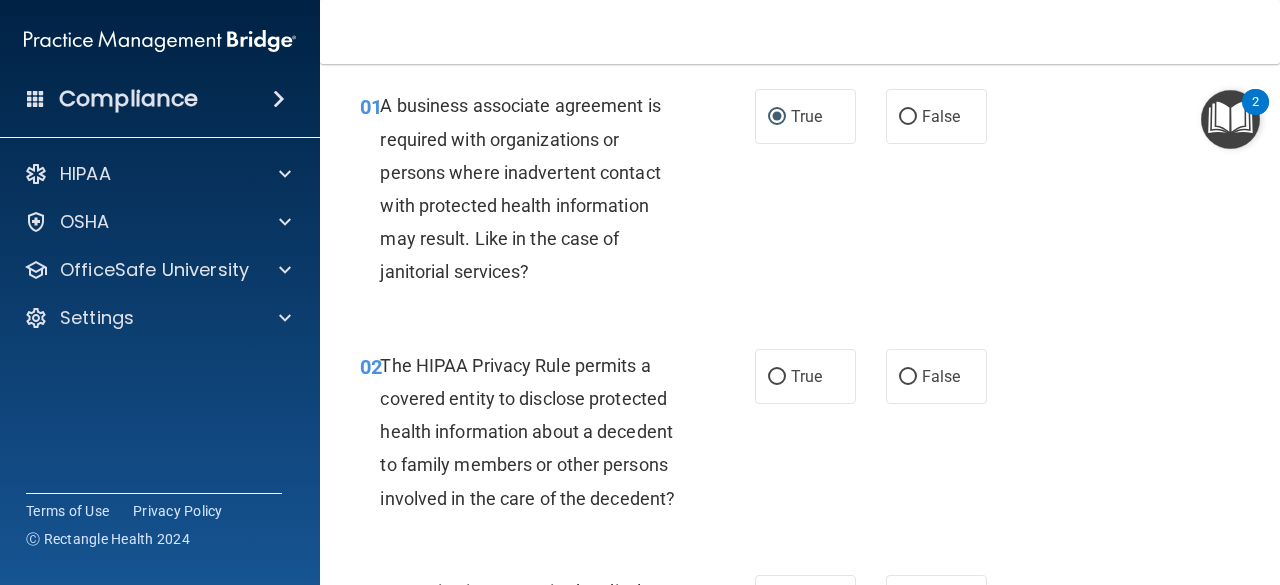scroll, scrollTop: 100, scrollLeft: 0, axis: vertical 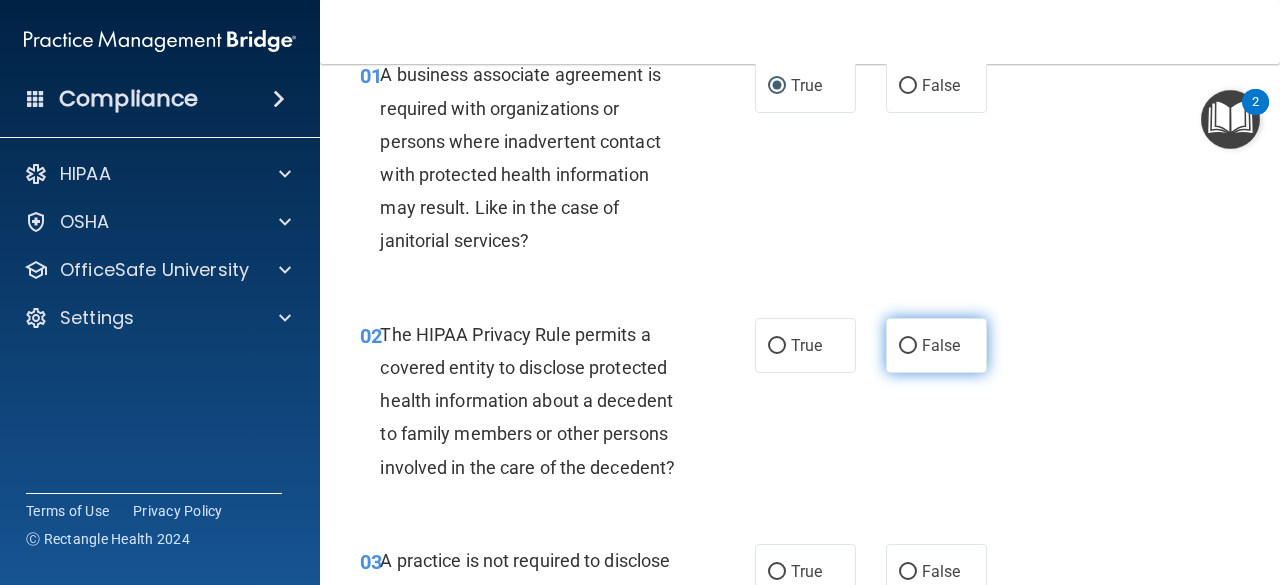 click on "False" at bounding box center [908, 346] 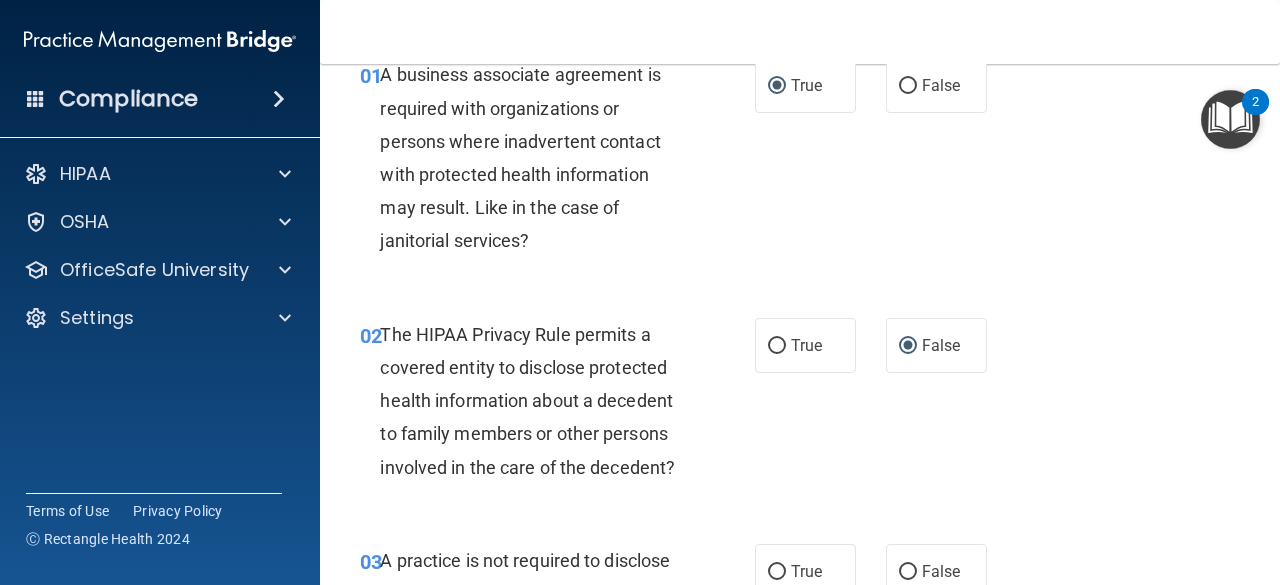 scroll, scrollTop: 300, scrollLeft: 0, axis: vertical 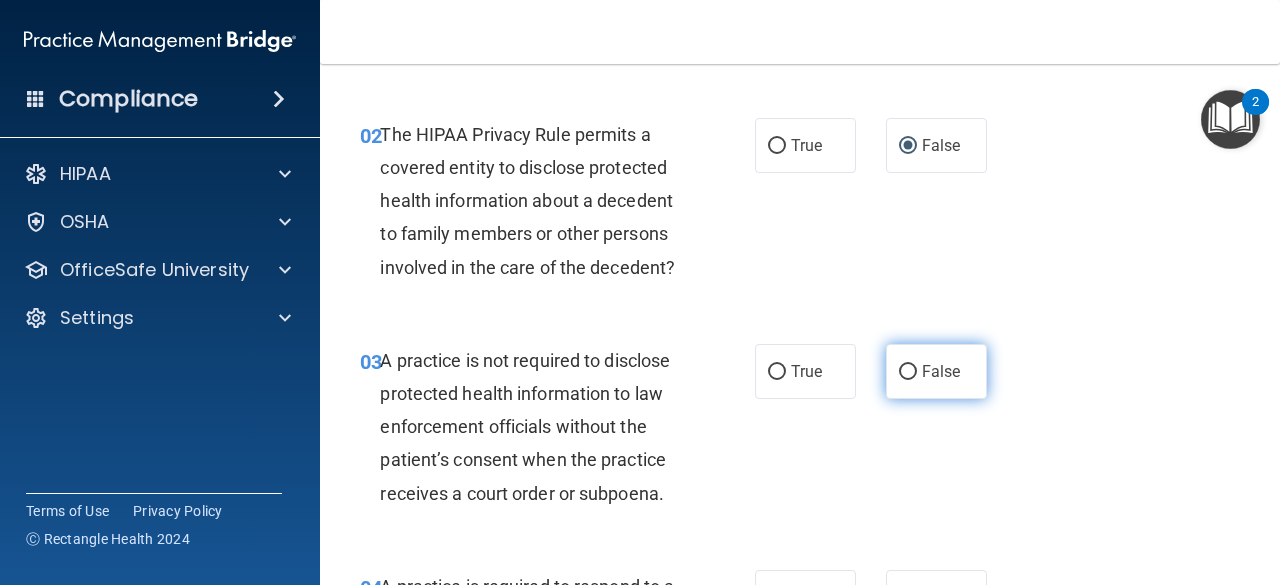 click on "False" at bounding box center (941, 371) 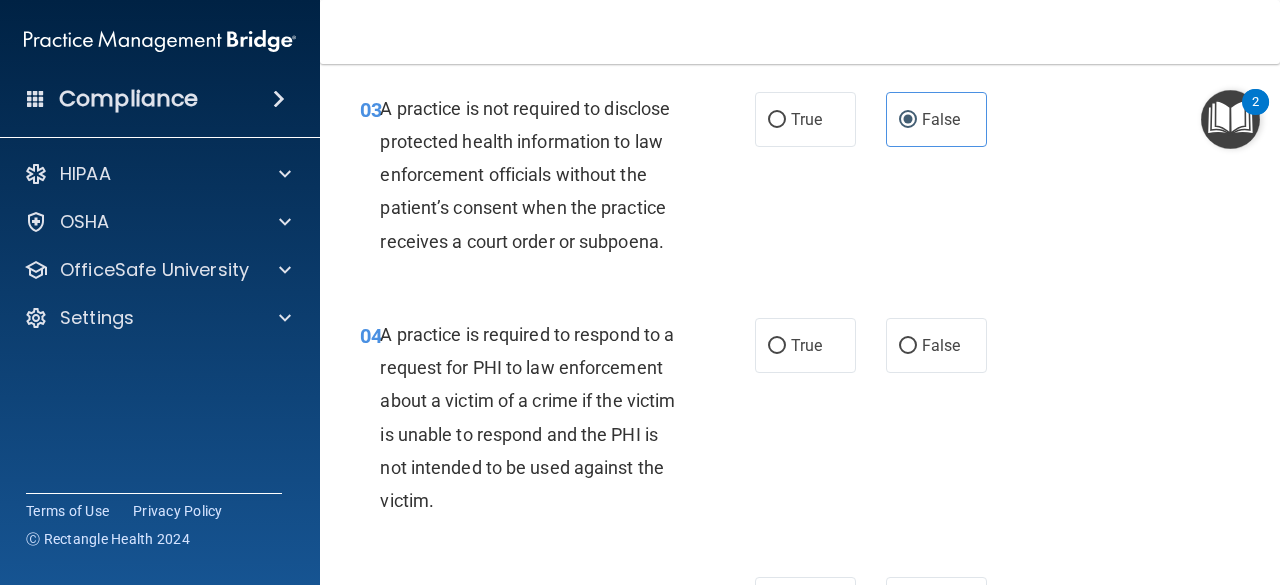 scroll, scrollTop: 600, scrollLeft: 0, axis: vertical 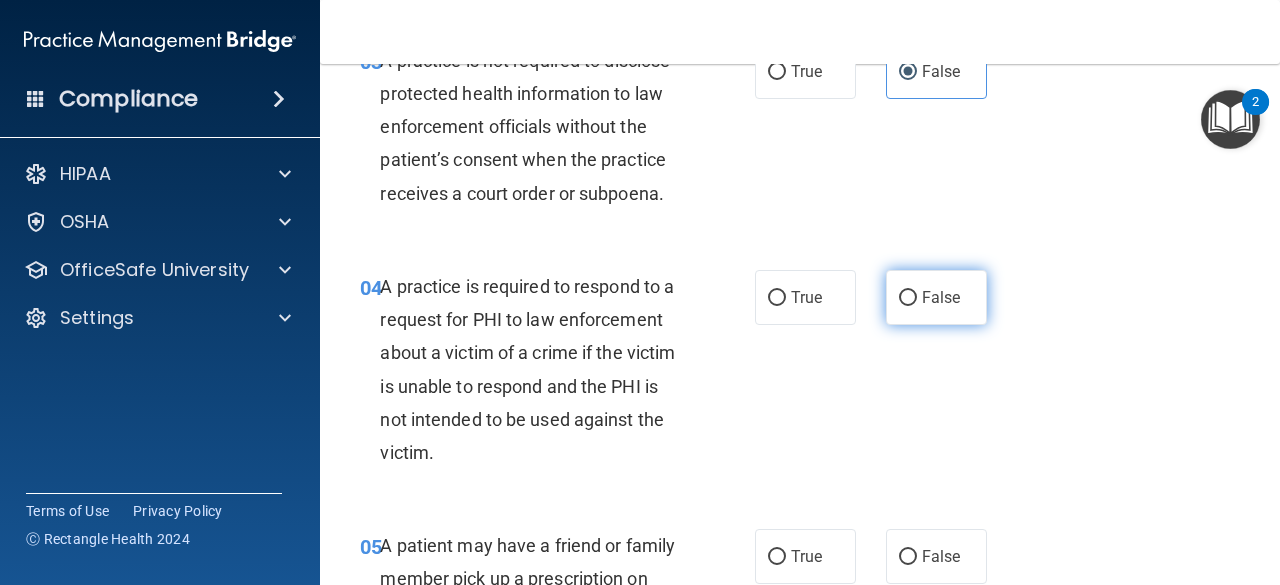 click on "False" at bounding box center (936, 297) 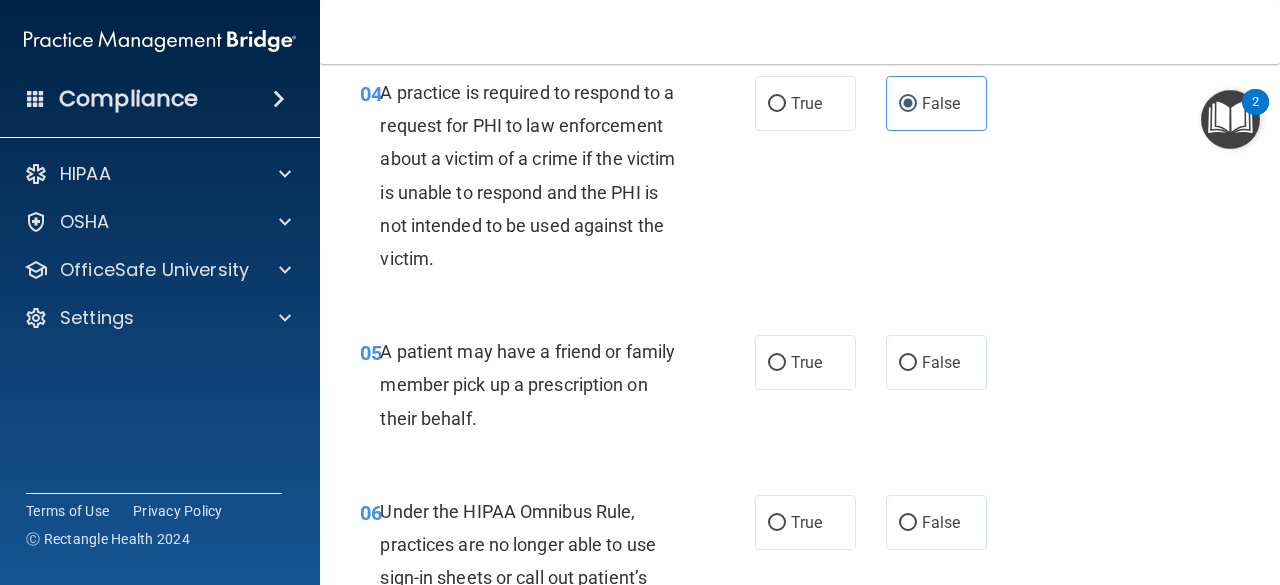 scroll, scrollTop: 800, scrollLeft: 0, axis: vertical 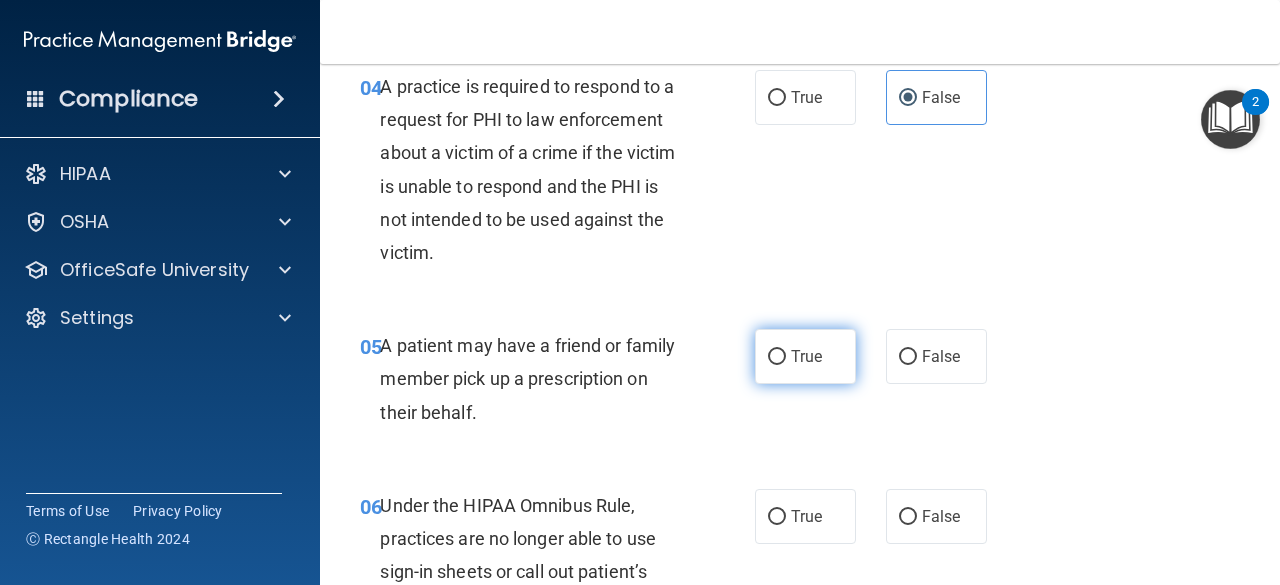 click on "True" at bounding box center [777, 357] 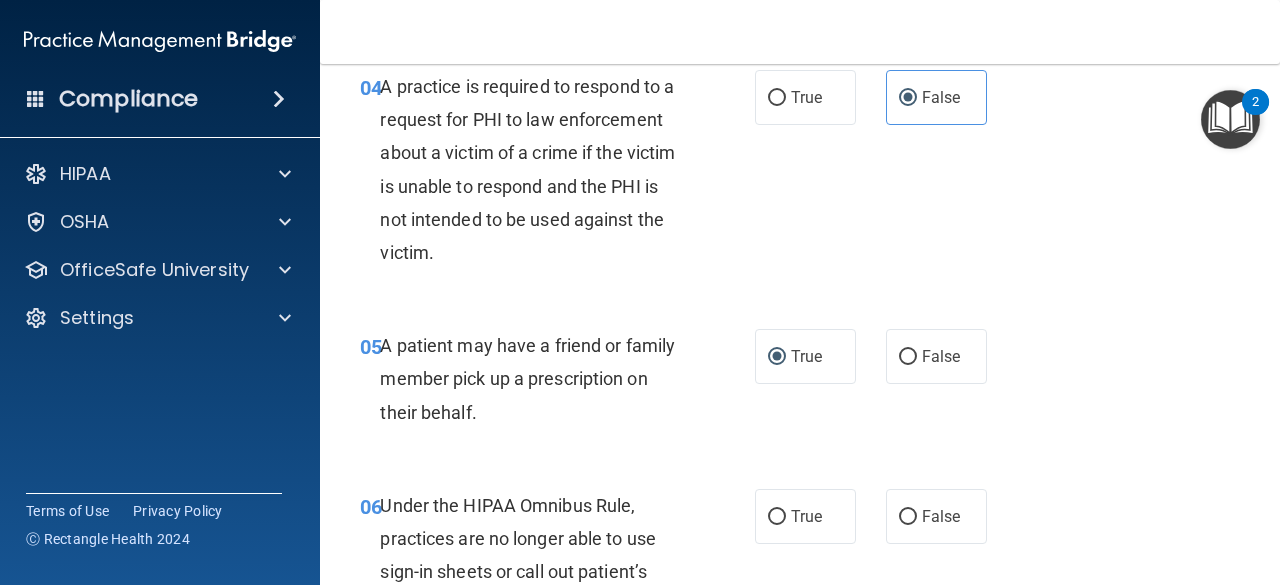 scroll, scrollTop: 900, scrollLeft: 0, axis: vertical 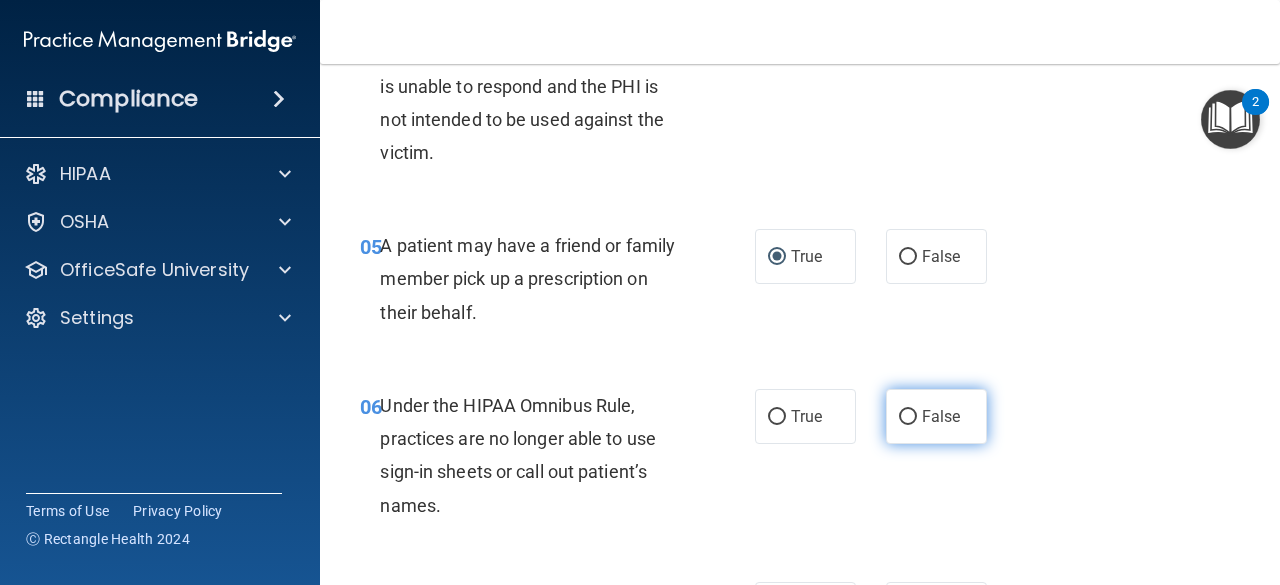 click on "False" at bounding box center (936, 416) 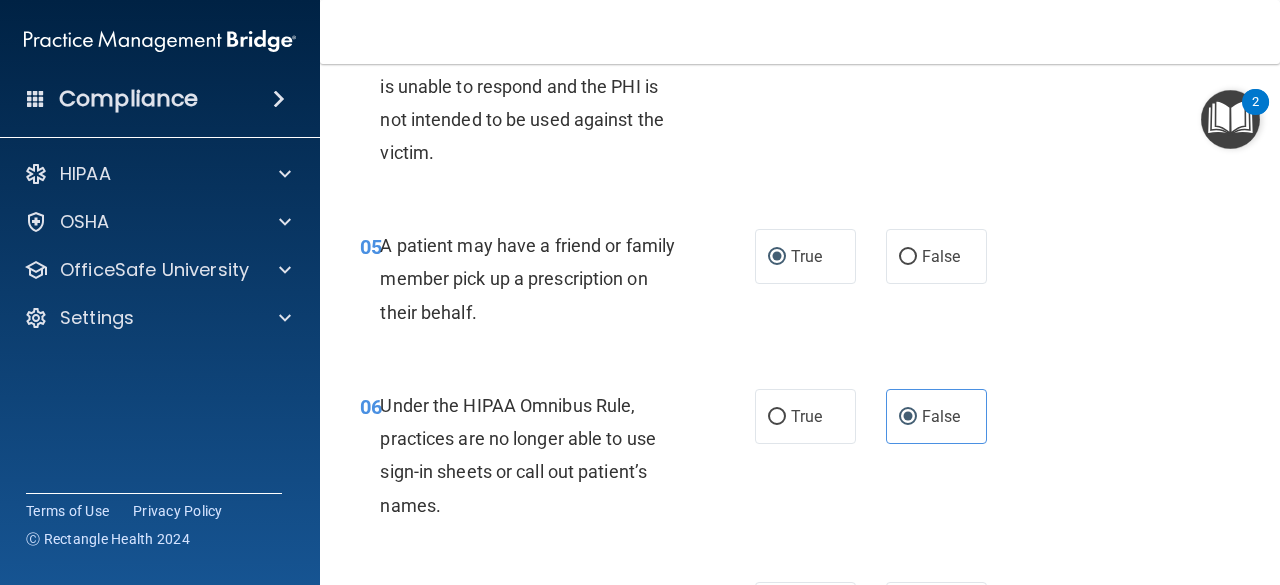 scroll, scrollTop: 1100, scrollLeft: 0, axis: vertical 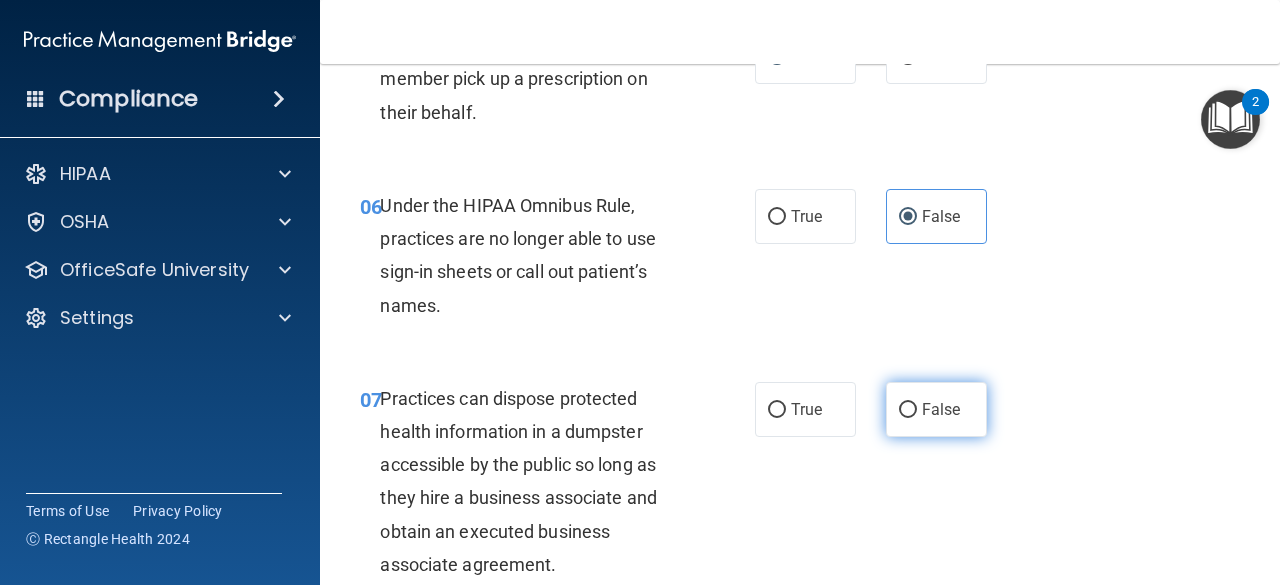 click on "False" at bounding box center [941, 409] 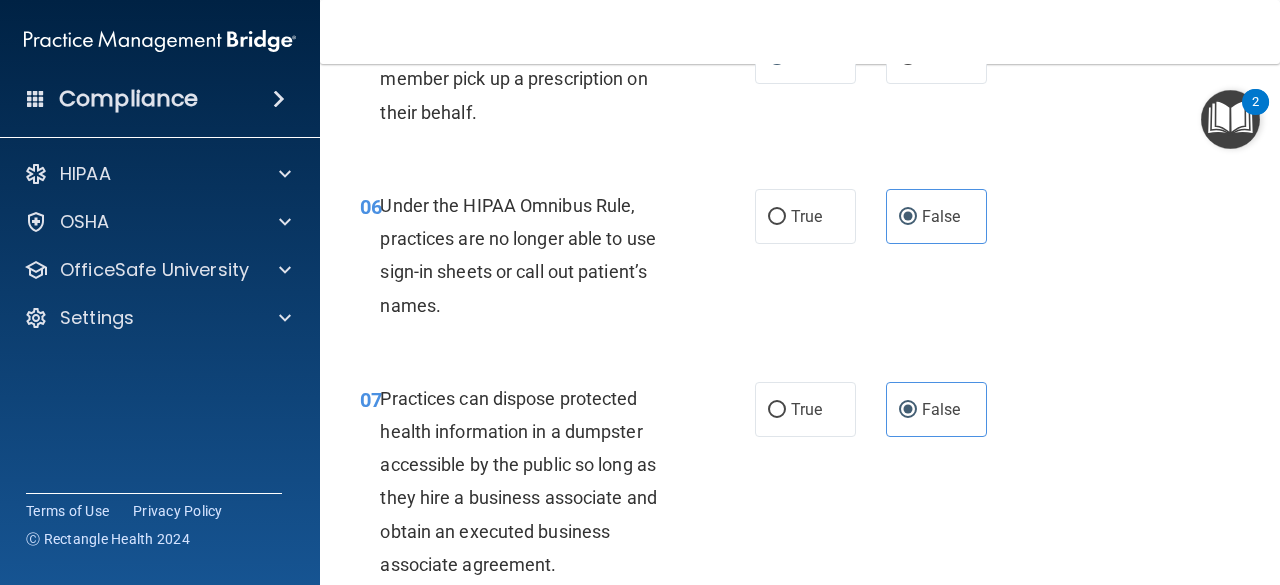 scroll, scrollTop: 1300, scrollLeft: 0, axis: vertical 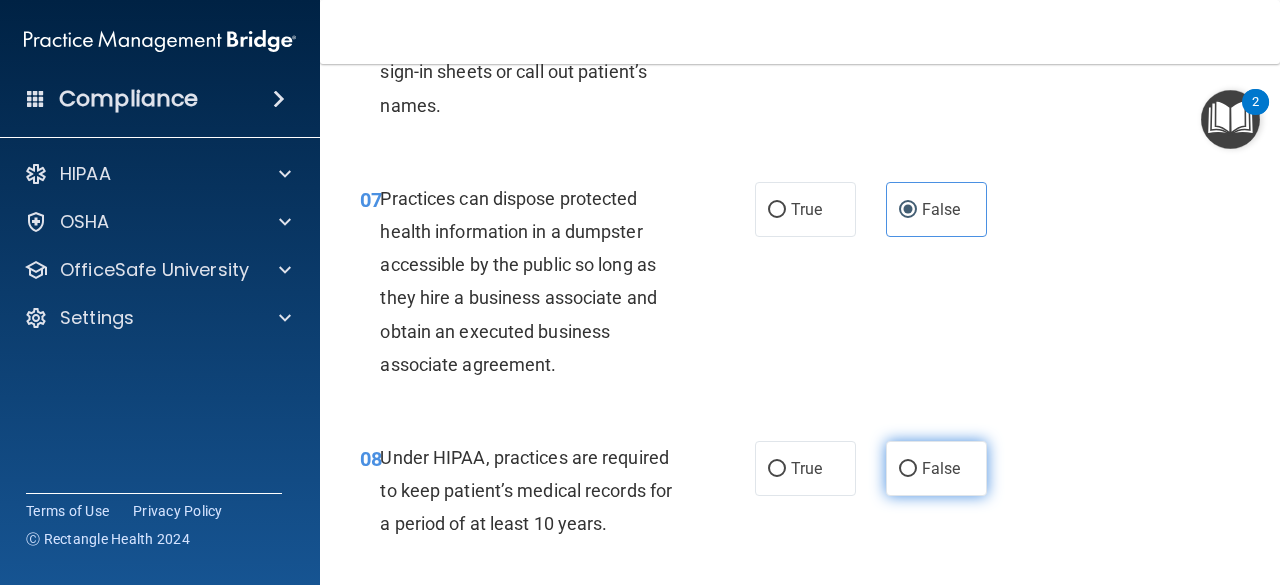 click on "False" at bounding box center (908, 469) 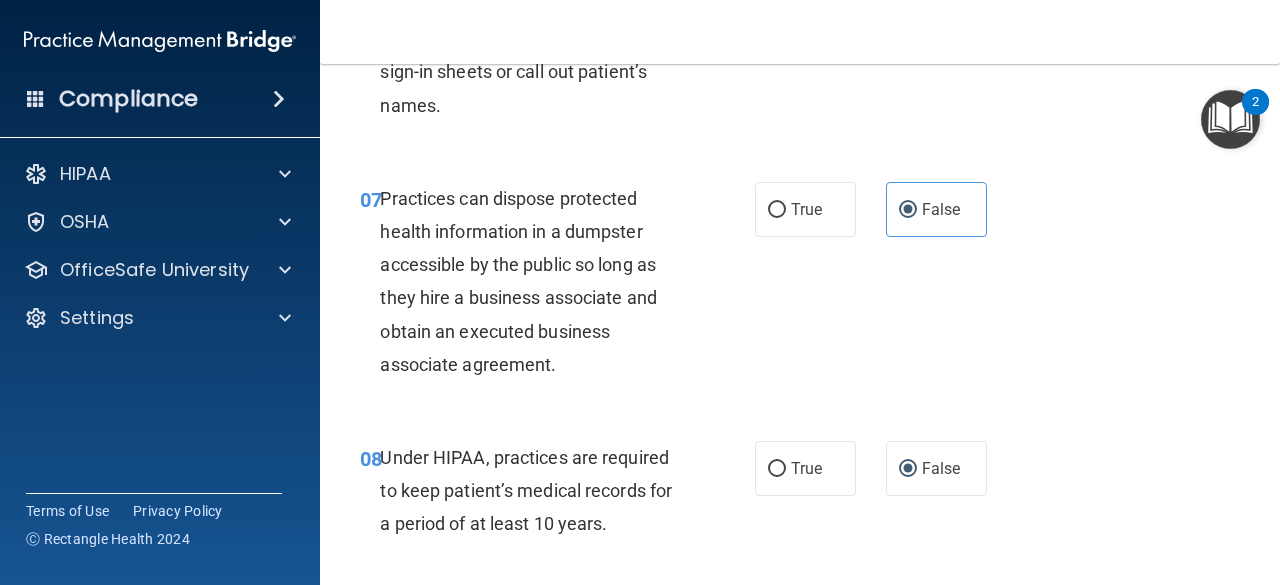 scroll, scrollTop: 1500, scrollLeft: 0, axis: vertical 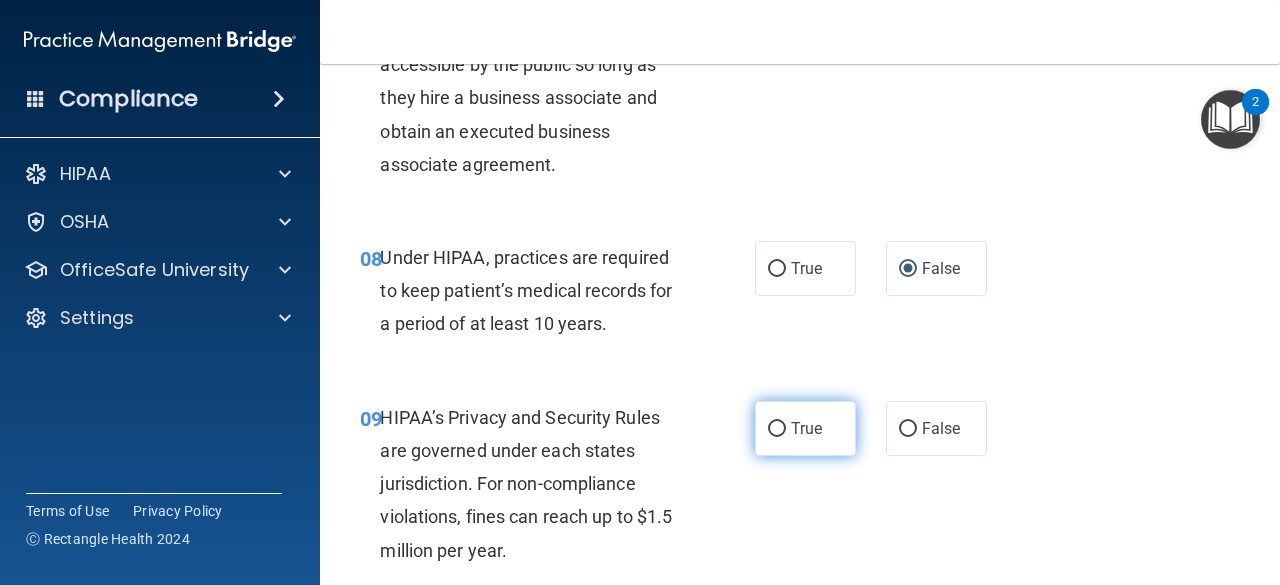 click on "True" at bounding box center (777, 429) 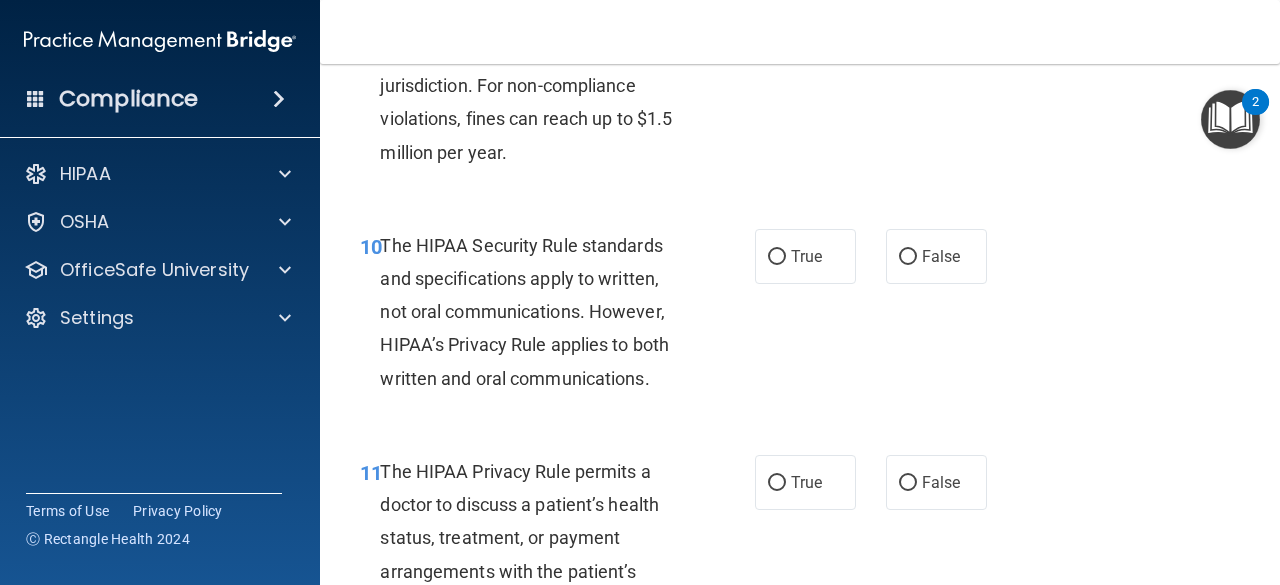 scroll, scrollTop: 1900, scrollLeft: 0, axis: vertical 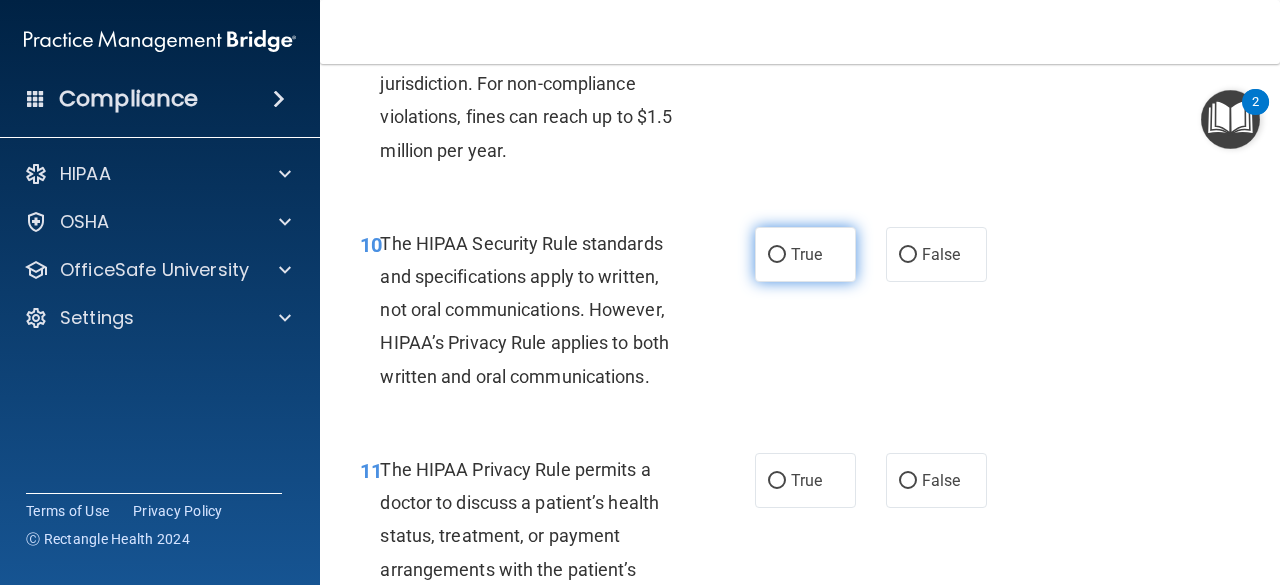 click on "True" at bounding box center [805, 254] 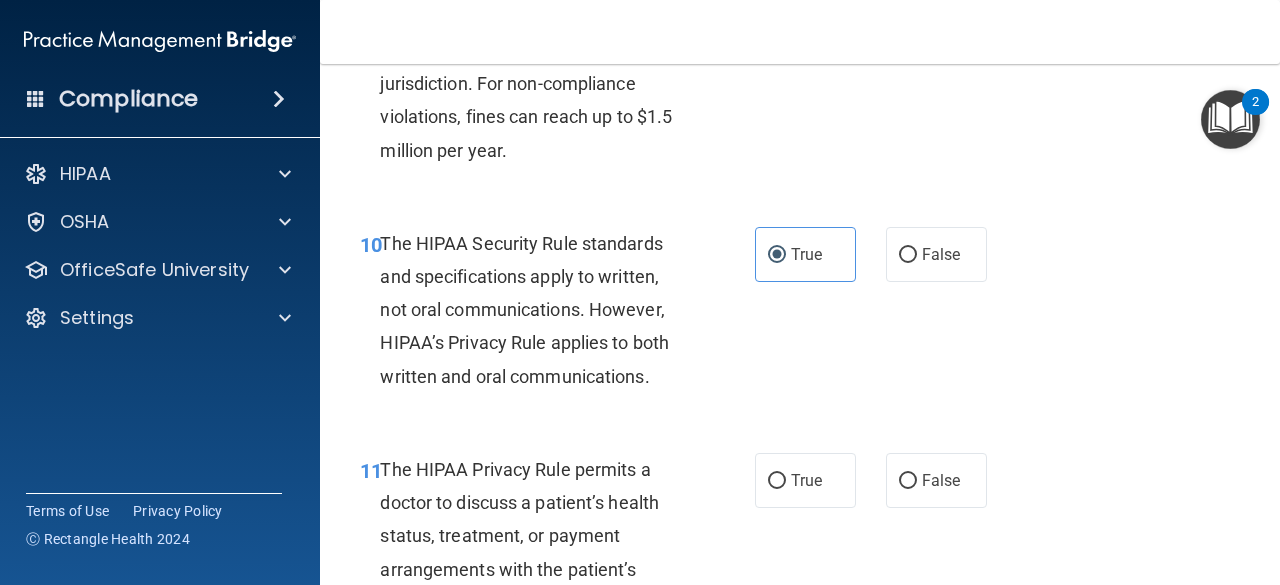 scroll, scrollTop: 2100, scrollLeft: 0, axis: vertical 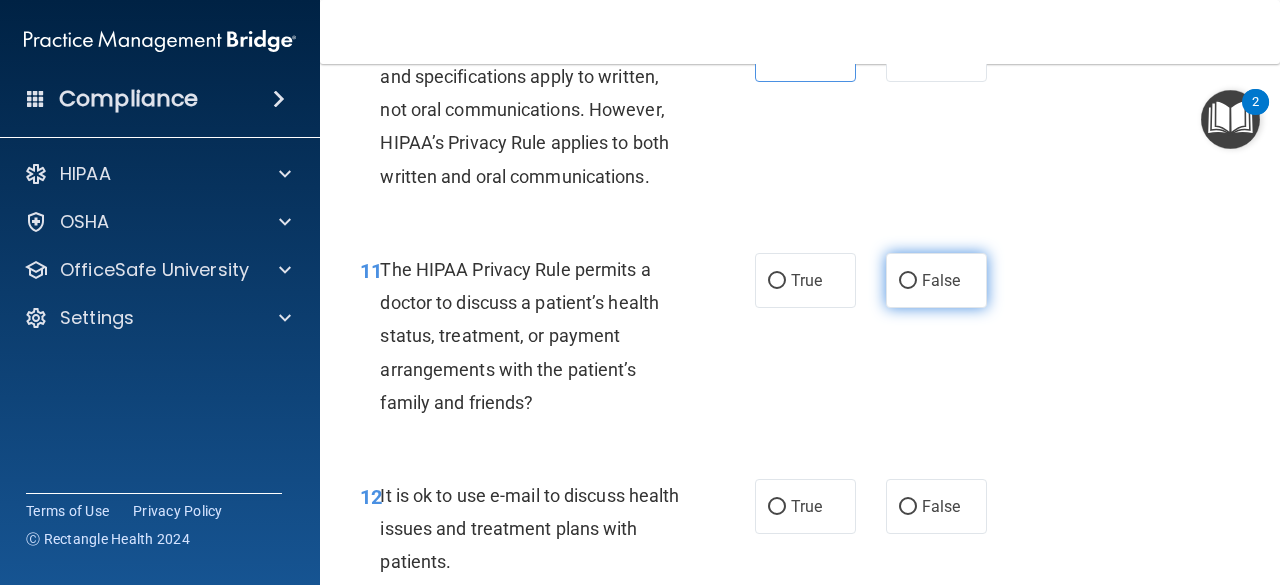 click on "False" at bounding box center (941, 280) 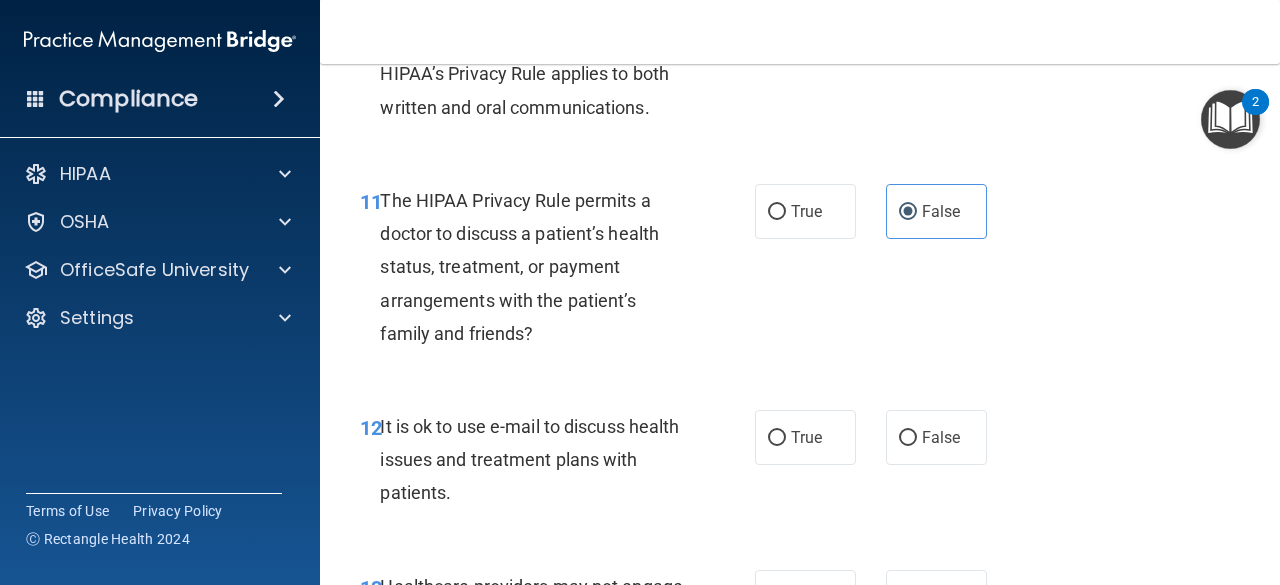 scroll, scrollTop: 2200, scrollLeft: 0, axis: vertical 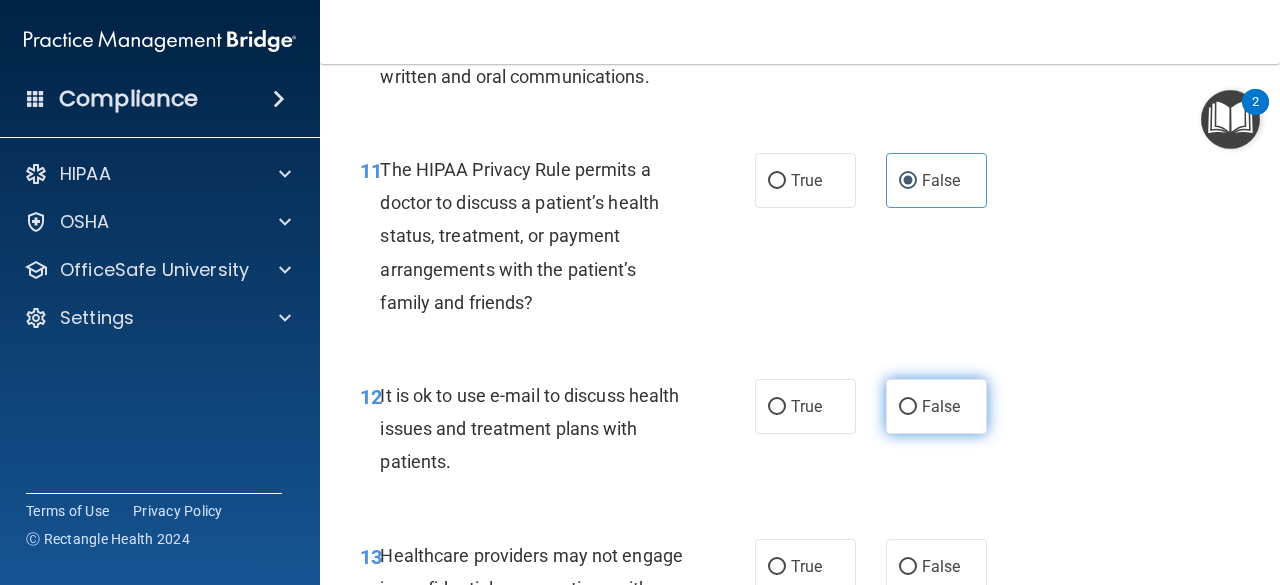 click on "False" at bounding box center [908, 407] 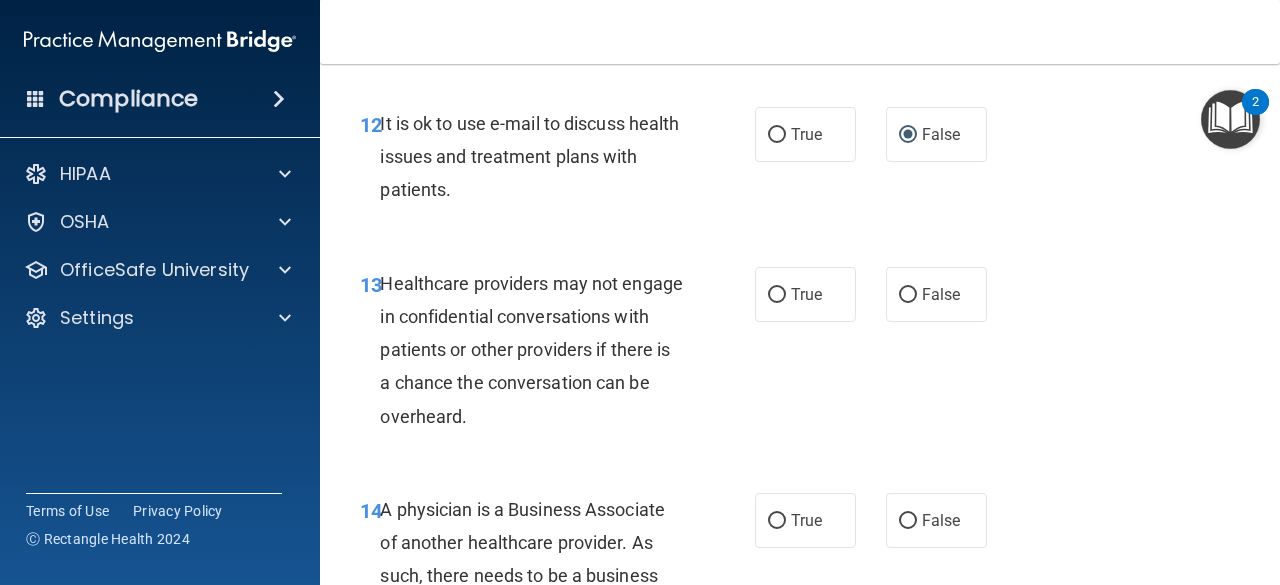 scroll, scrollTop: 2500, scrollLeft: 0, axis: vertical 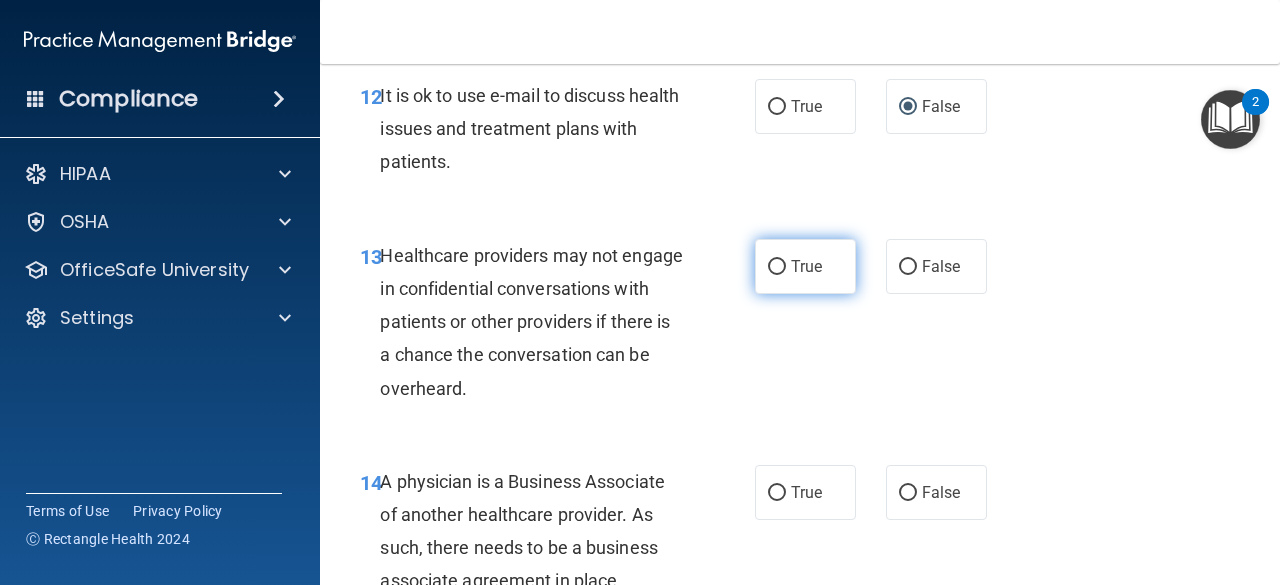 click on "True" at bounding box center (805, 266) 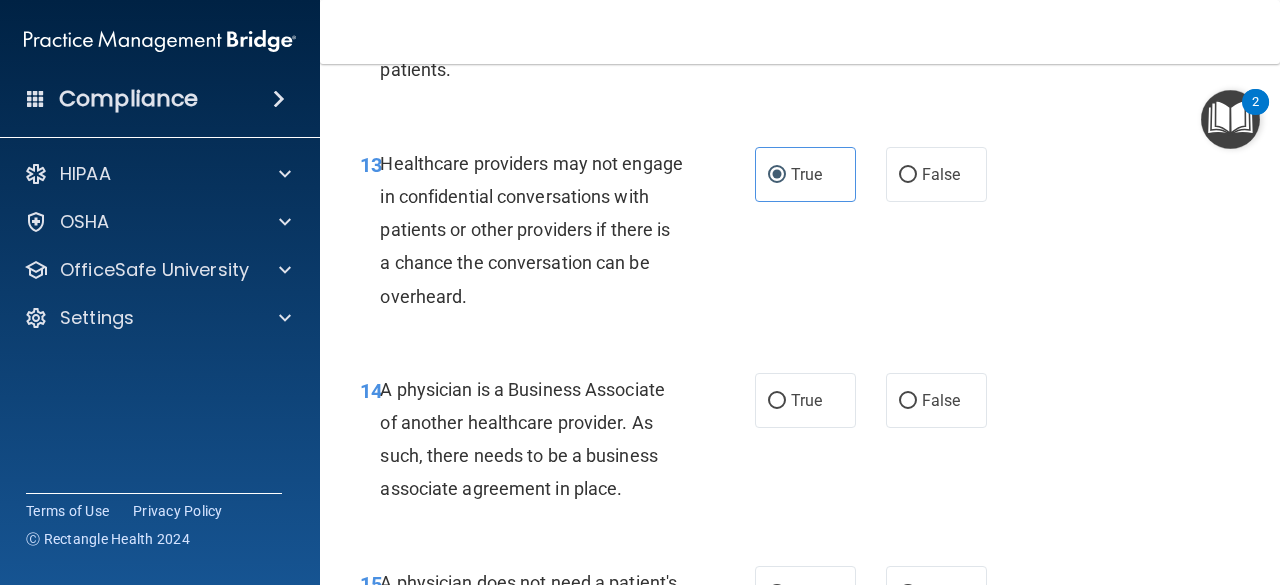 scroll, scrollTop: 2700, scrollLeft: 0, axis: vertical 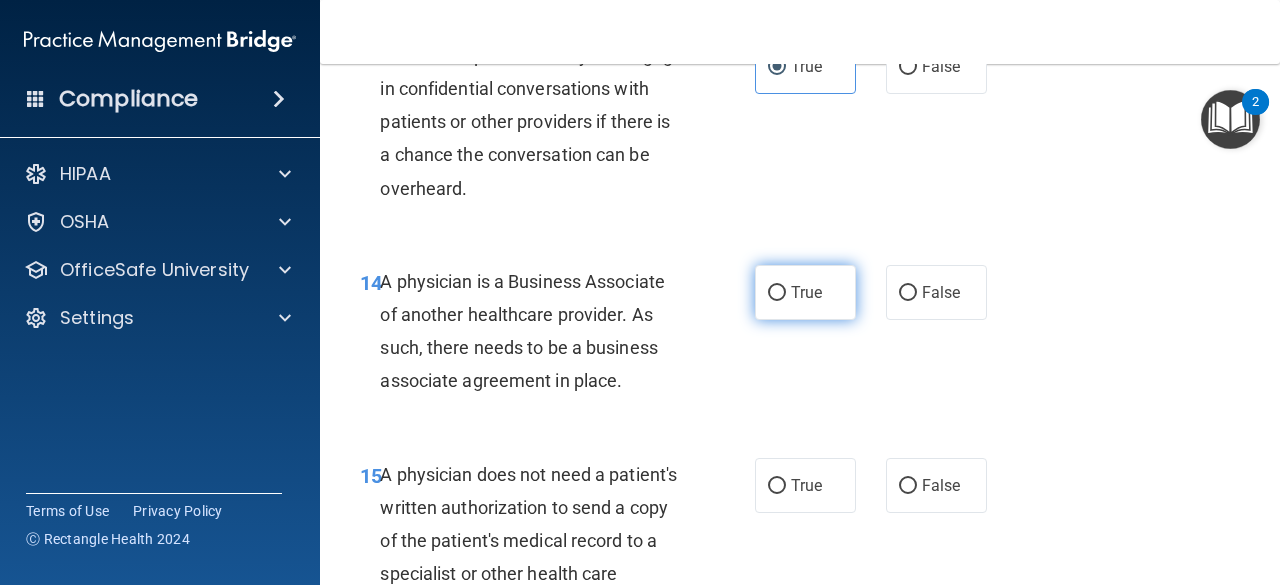 click on "True" at bounding box center (777, 293) 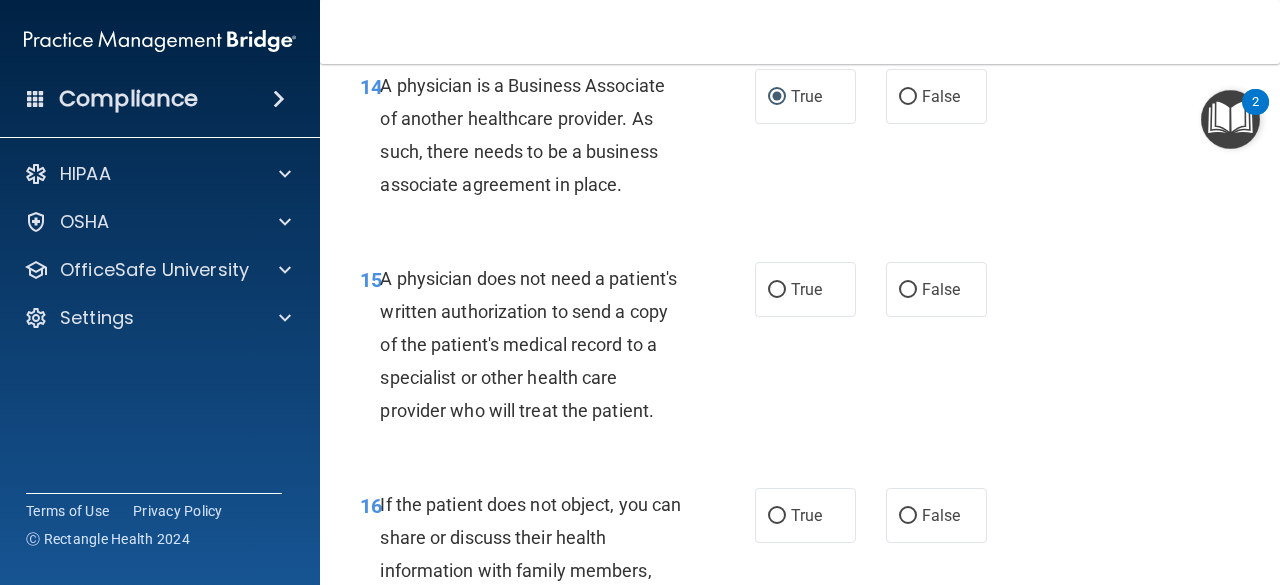 scroll, scrollTop: 2900, scrollLeft: 0, axis: vertical 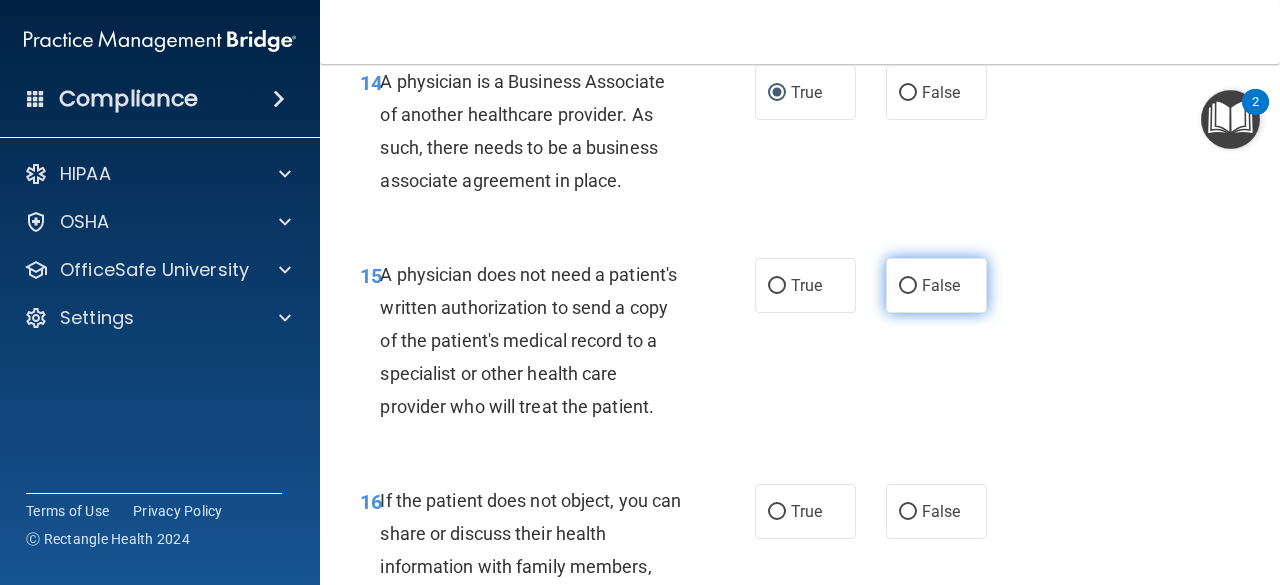 click on "False" at bounding box center [941, 285] 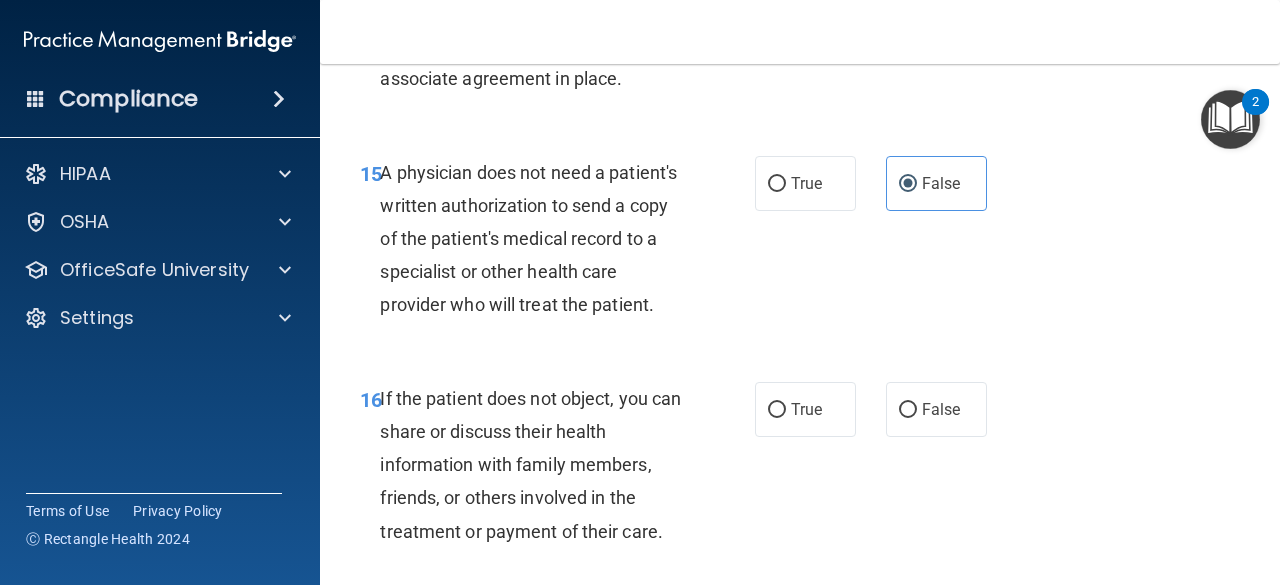 scroll, scrollTop: 3100, scrollLeft: 0, axis: vertical 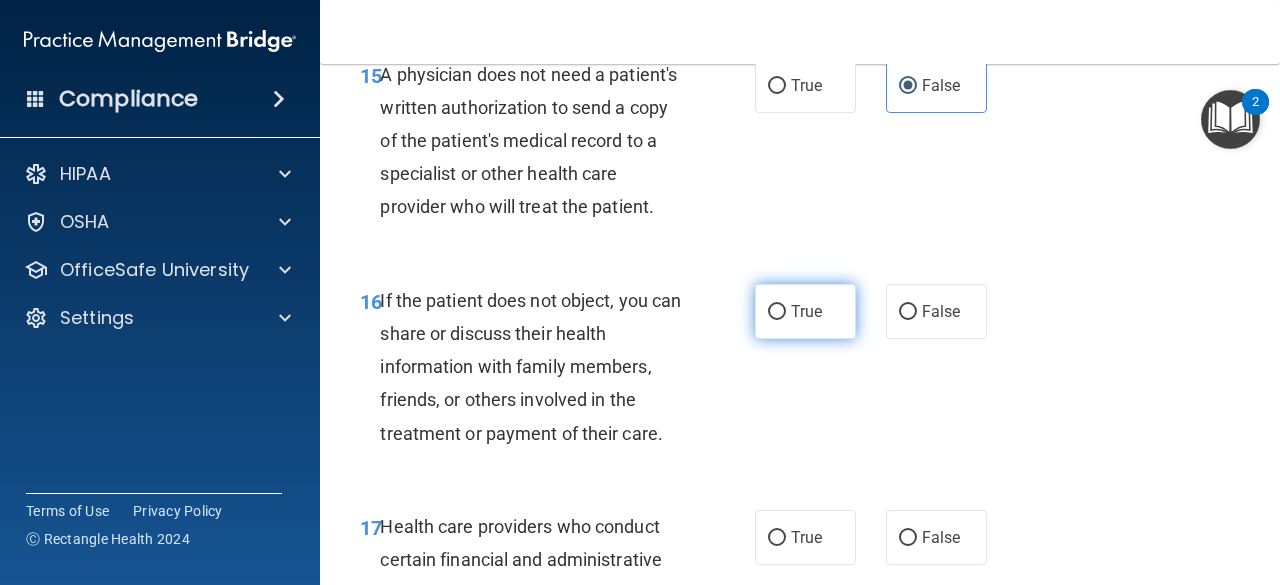 click on "True" at bounding box center [805, 311] 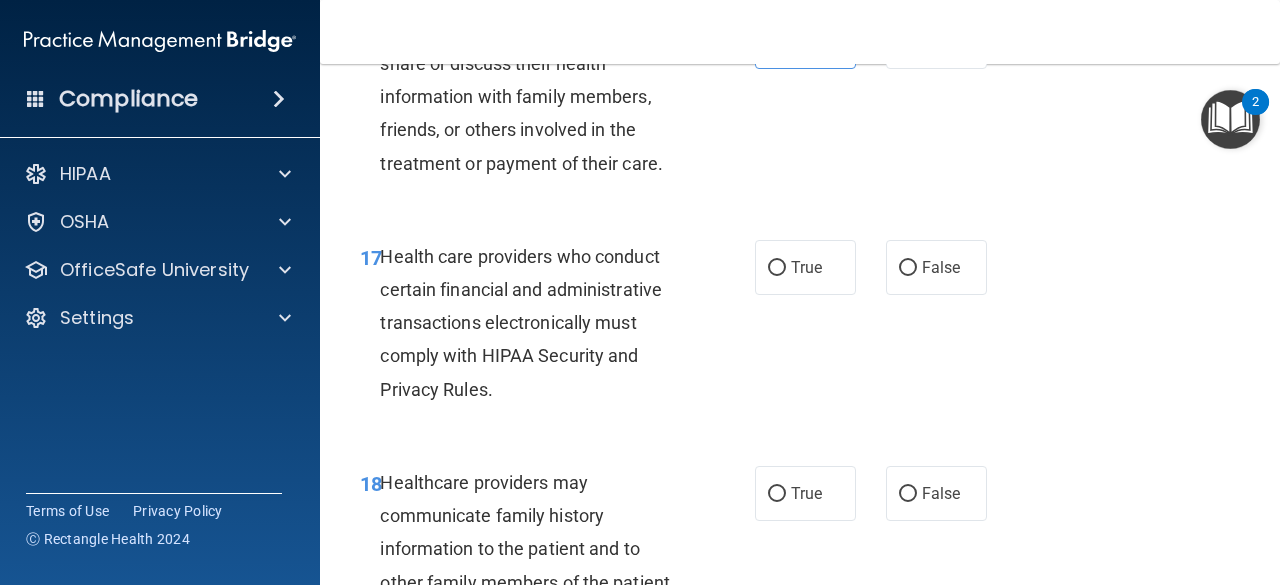 scroll, scrollTop: 3400, scrollLeft: 0, axis: vertical 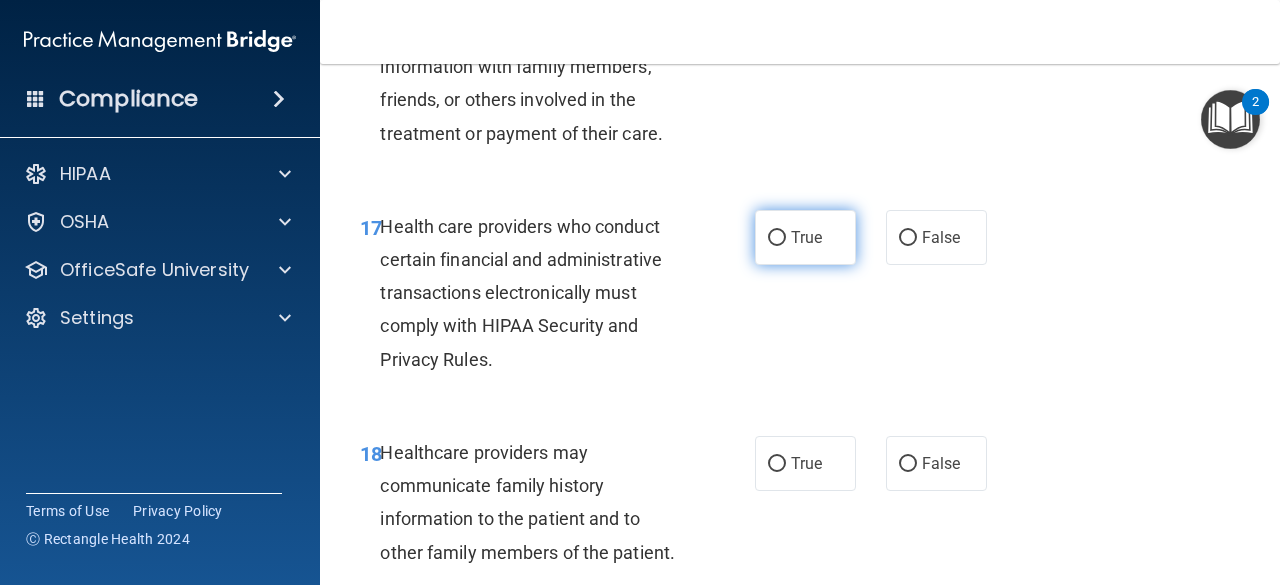 click on "True" at bounding box center (777, 238) 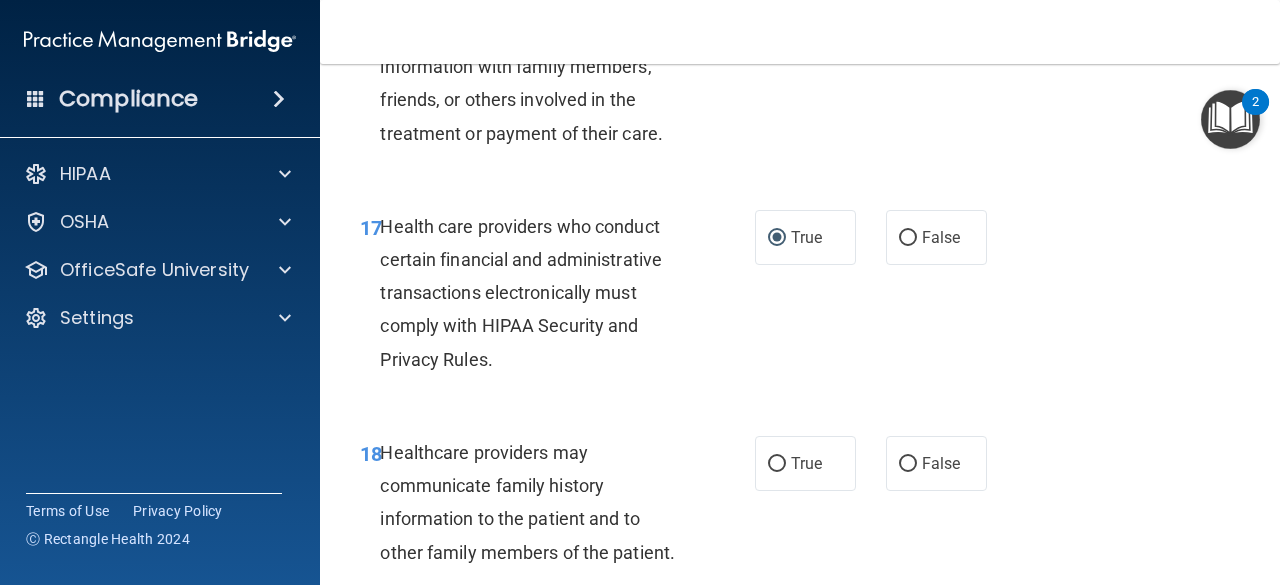 scroll, scrollTop: 3500, scrollLeft: 0, axis: vertical 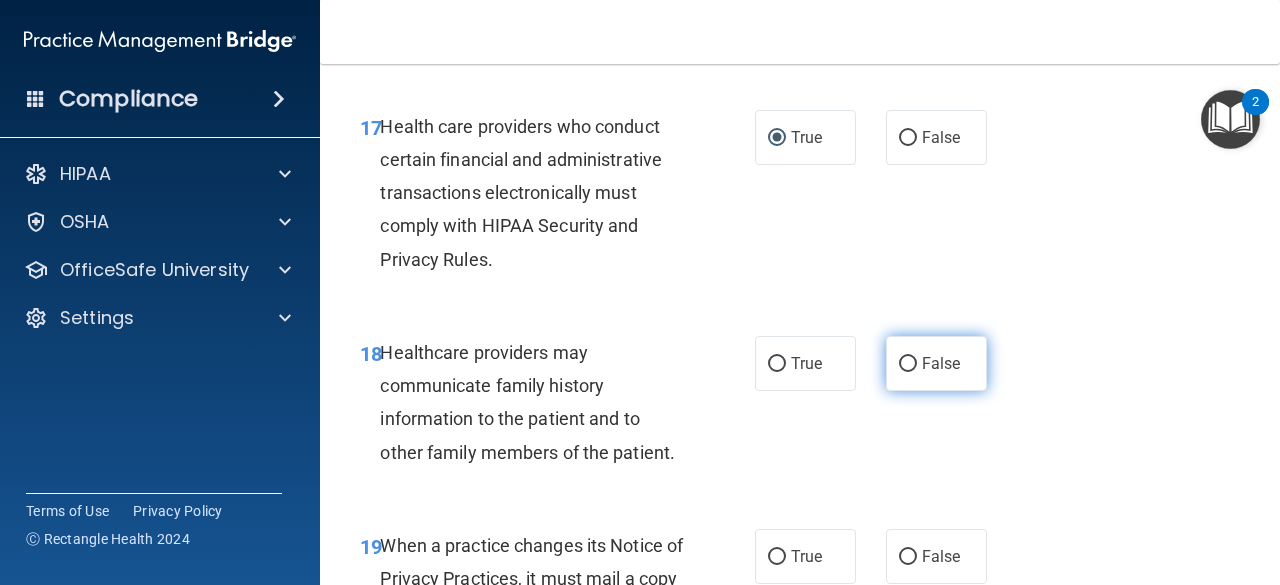 click on "False" at bounding box center [908, 364] 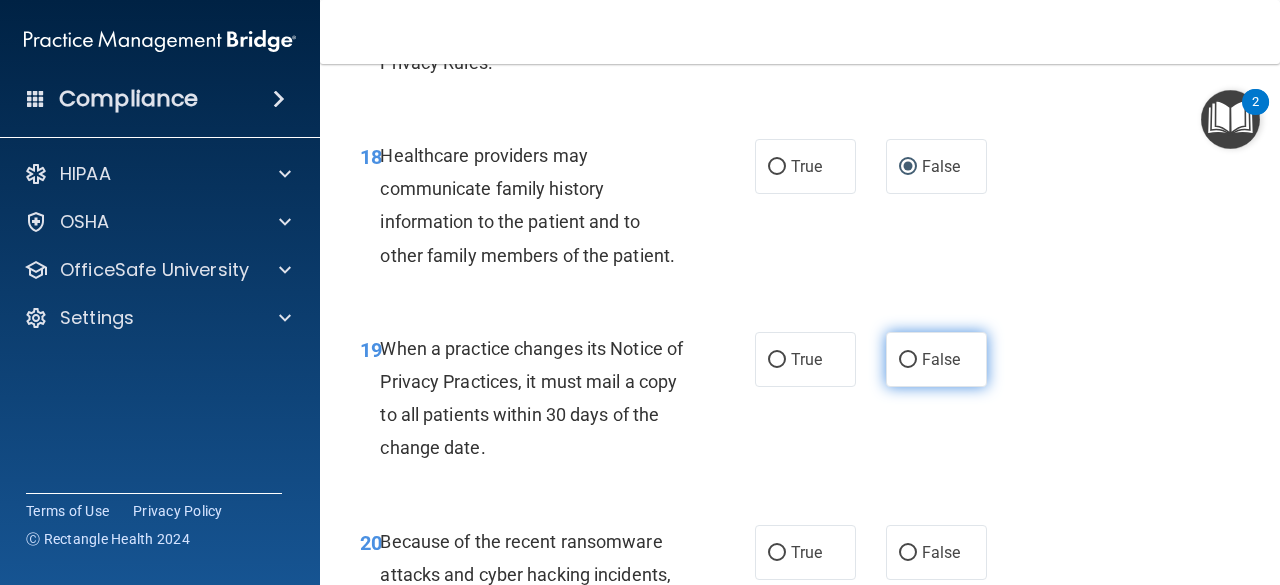 scroll, scrollTop: 3700, scrollLeft: 0, axis: vertical 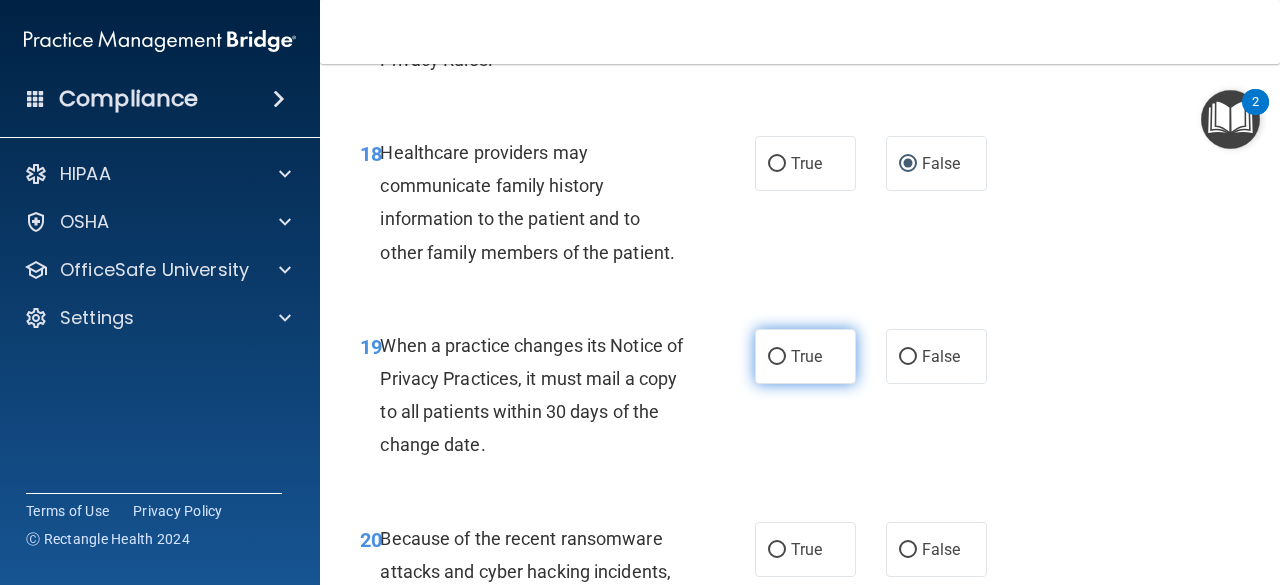 click on "True" at bounding box center (777, 357) 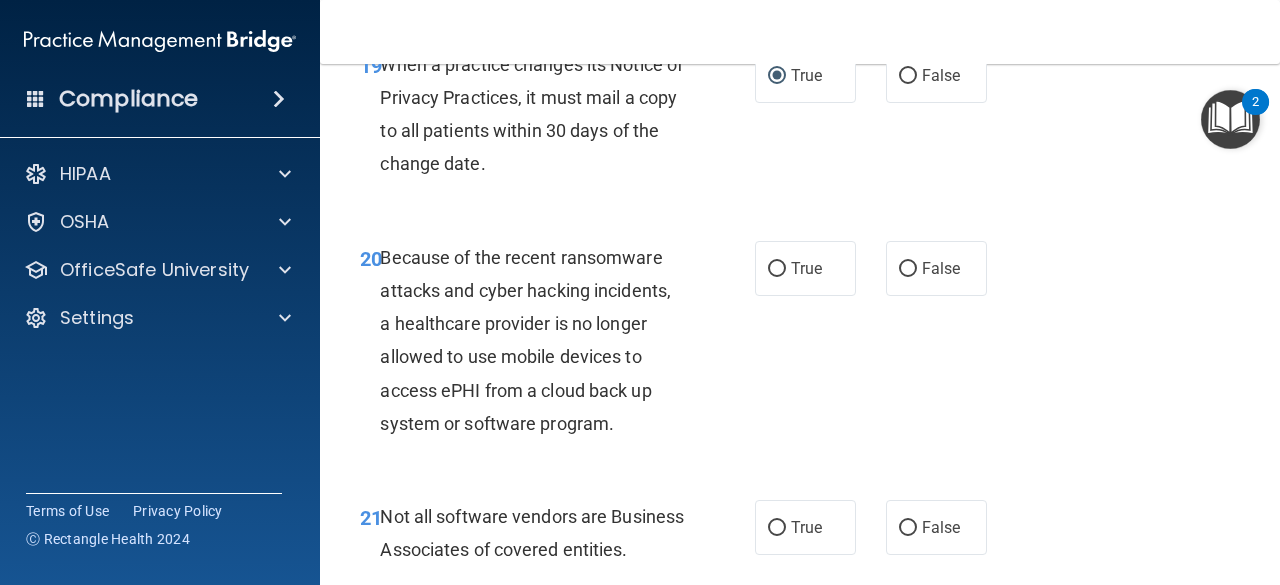 scroll, scrollTop: 4000, scrollLeft: 0, axis: vertical 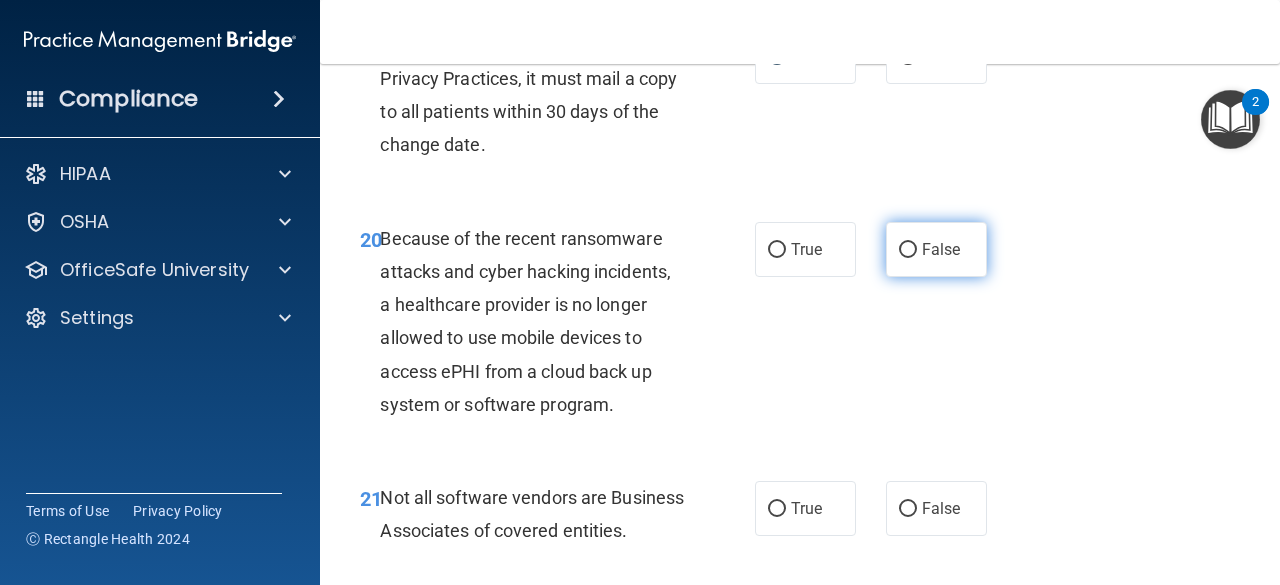 click on "False" at bounding box center [936, 249] 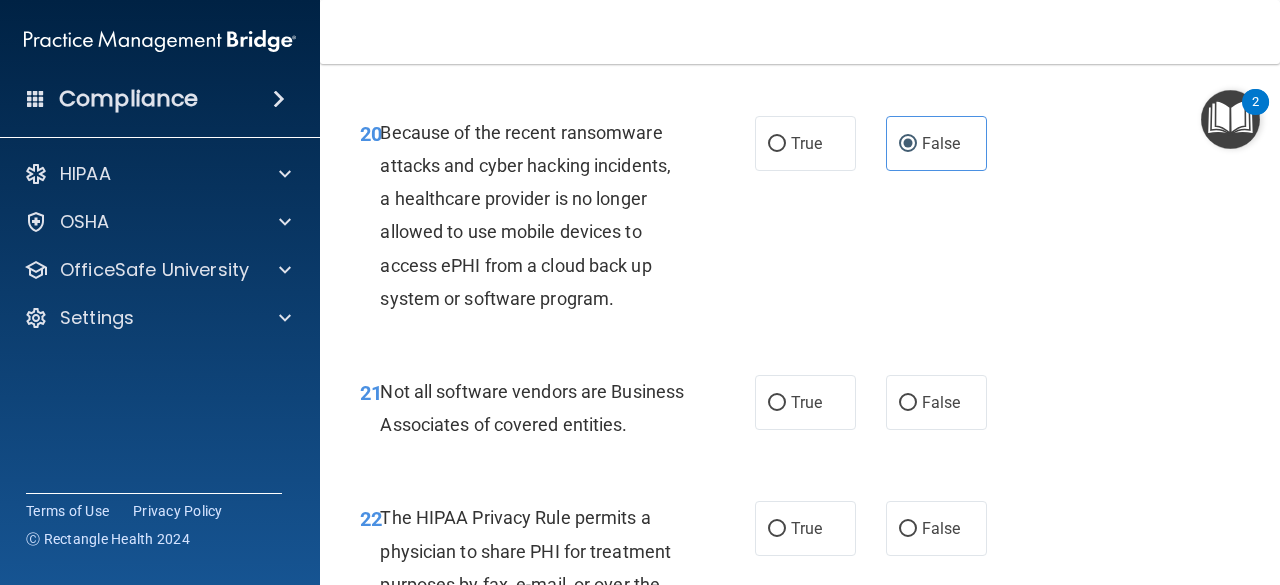 scroll, scrollTop: 4300, scrollLeft: 0, axis: vertical 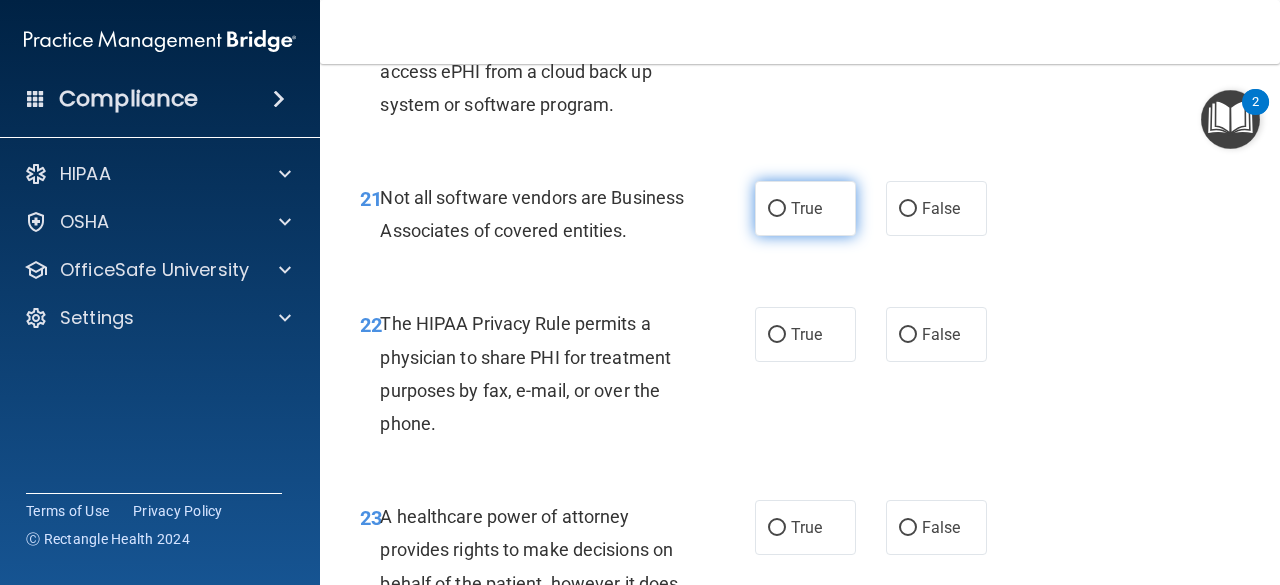 click on "True" at bounding box center [805, 208] 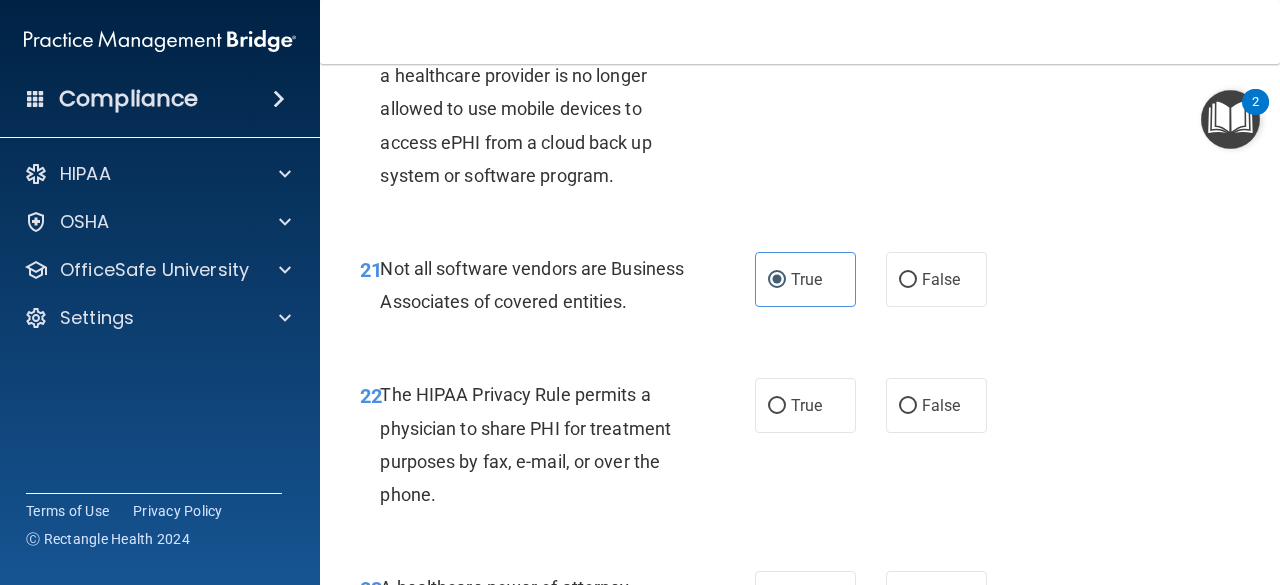 scroll, scrollTop: 4429, scrollLeft: 0, axis: vertical 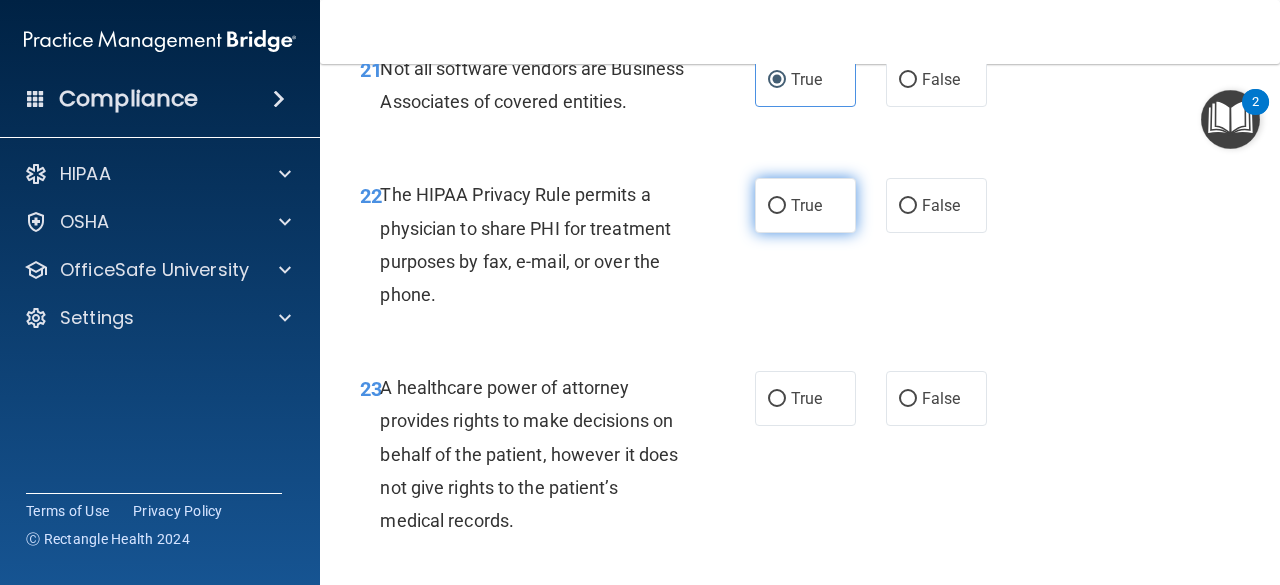 click on "True" at bounding box center [805, 205] 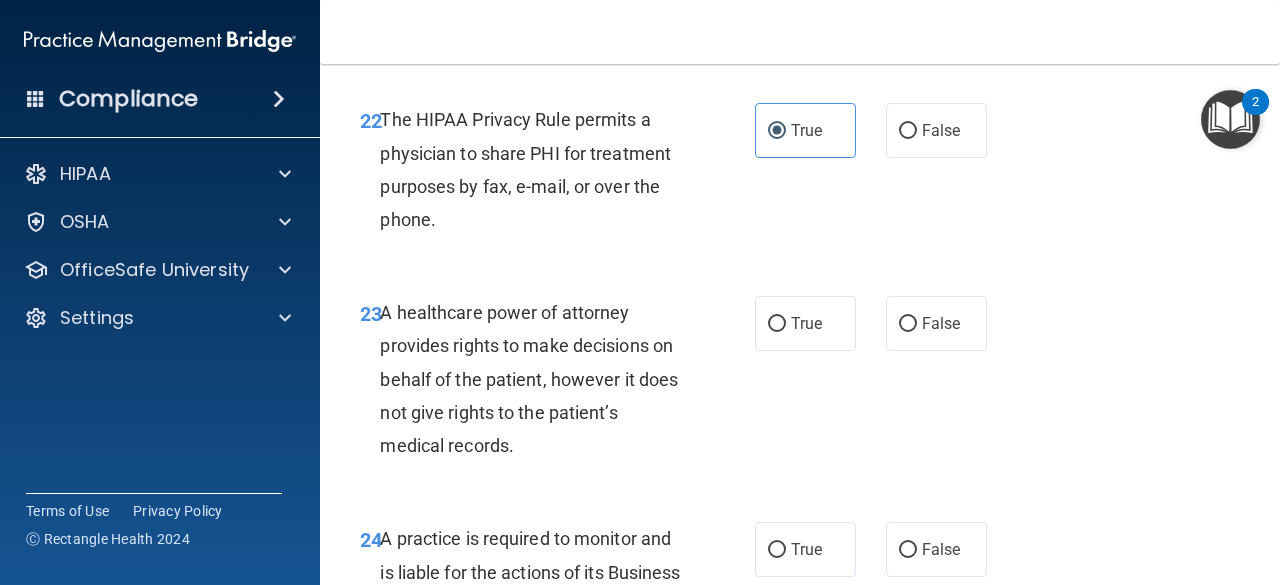scroll, scrollTop: 4629, scrollLeft: 0, axis: vertical 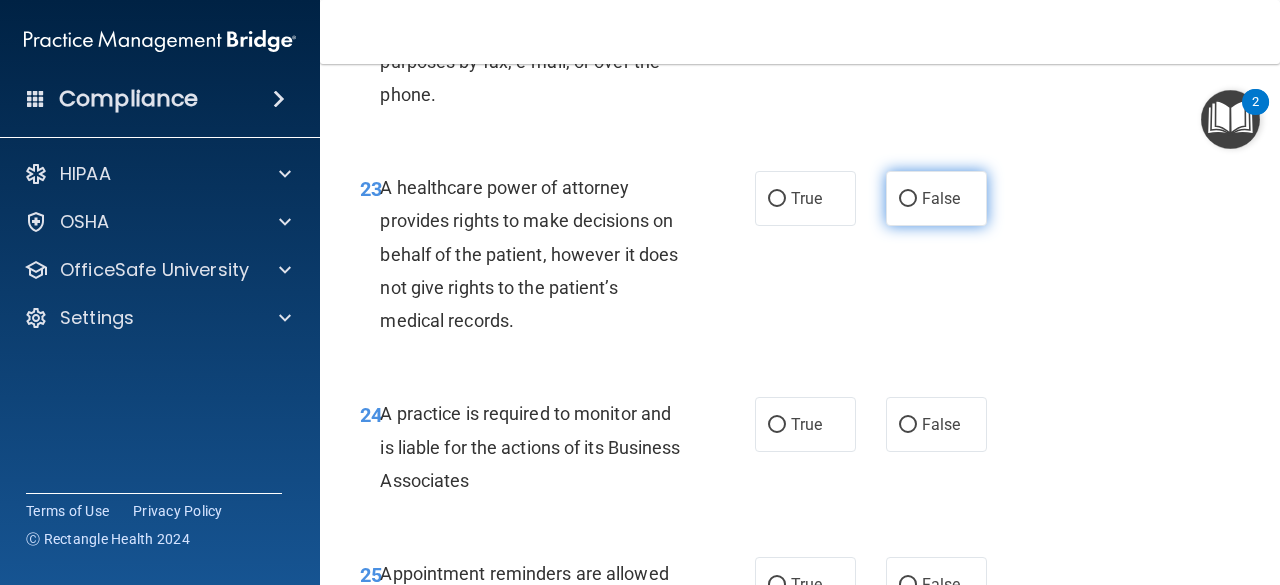 click on "False" at bounding box center (908, 199) 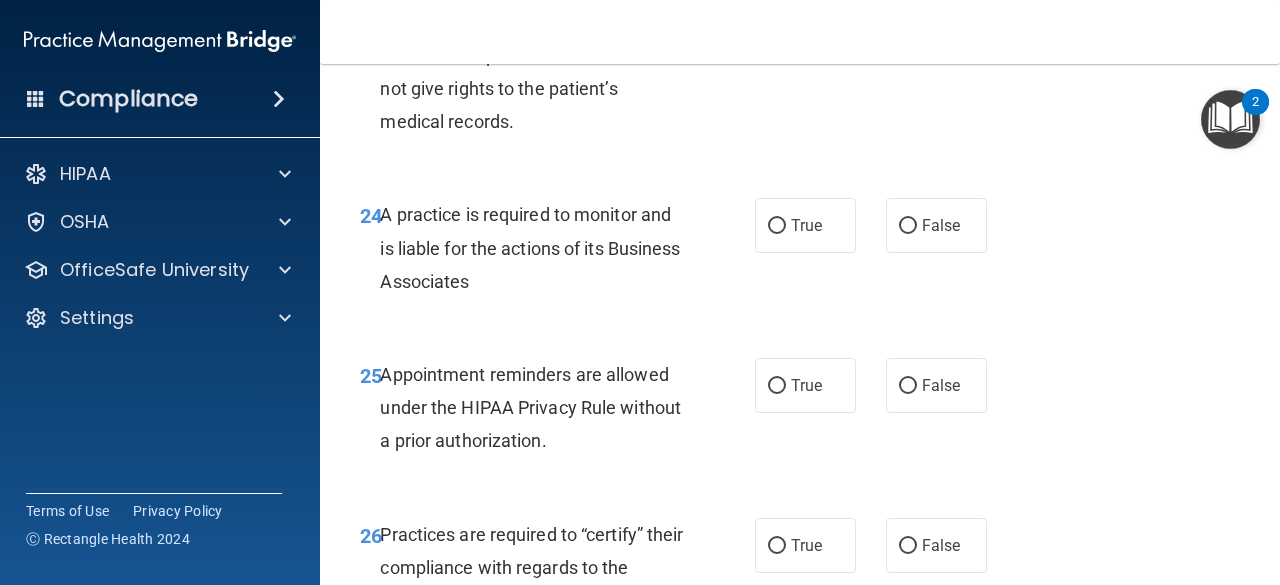 scroll, scrollTop: 4929, scrollLeft: 0, axis: vertical 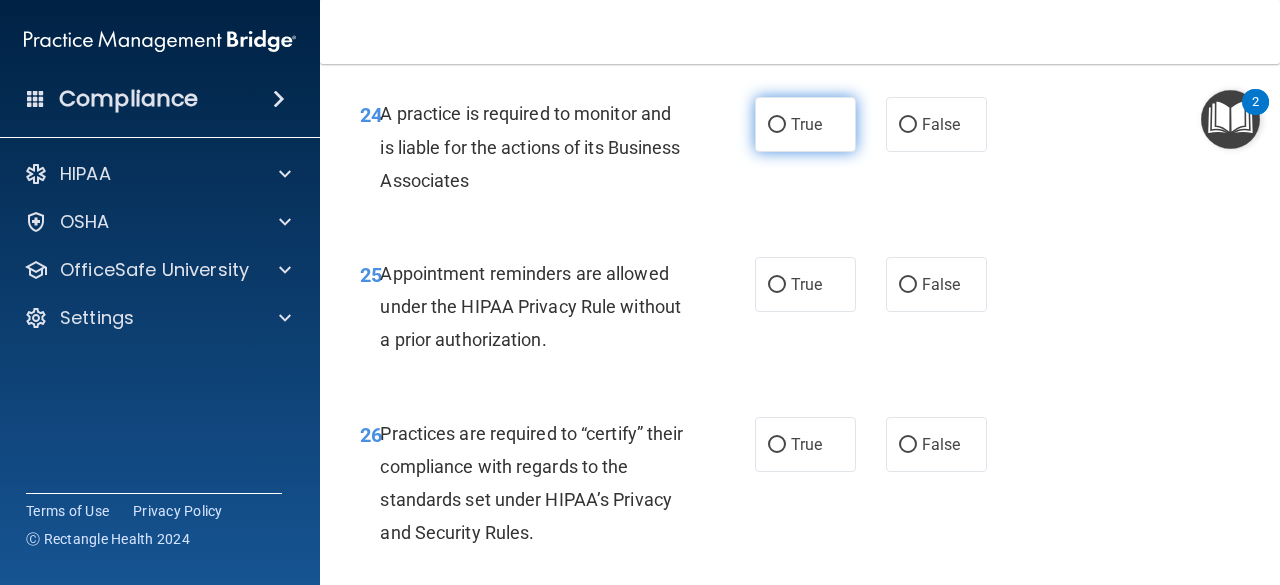 click on "True" at bounding box center [805, 124] 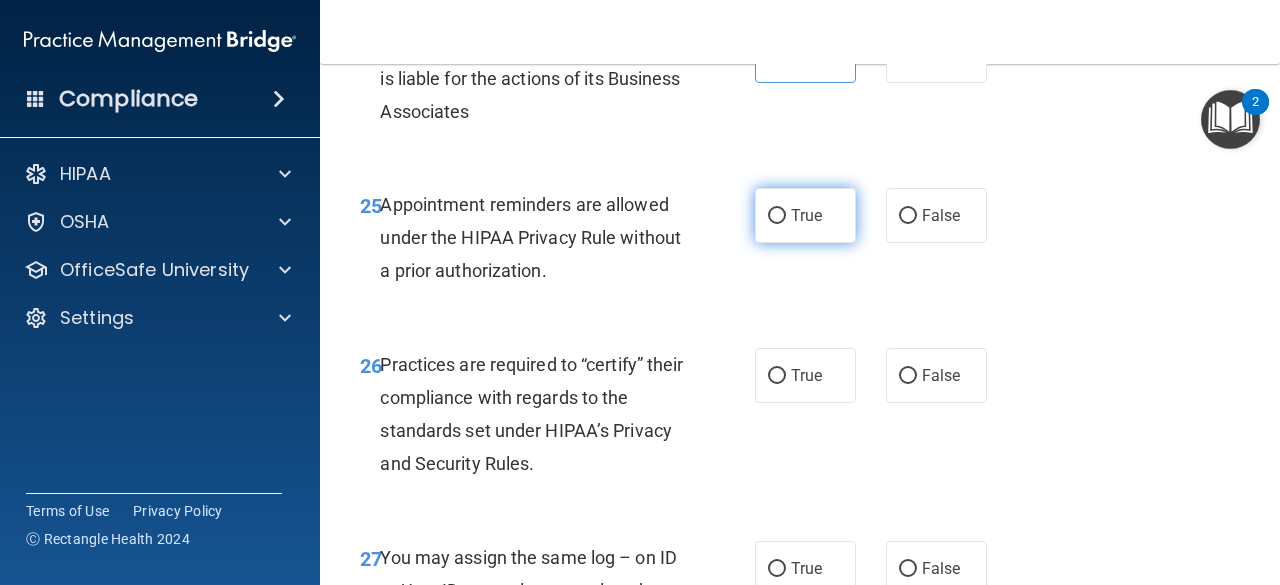 scroll, scrollTop: 5029, scrollLeft: 0, axis: vertical 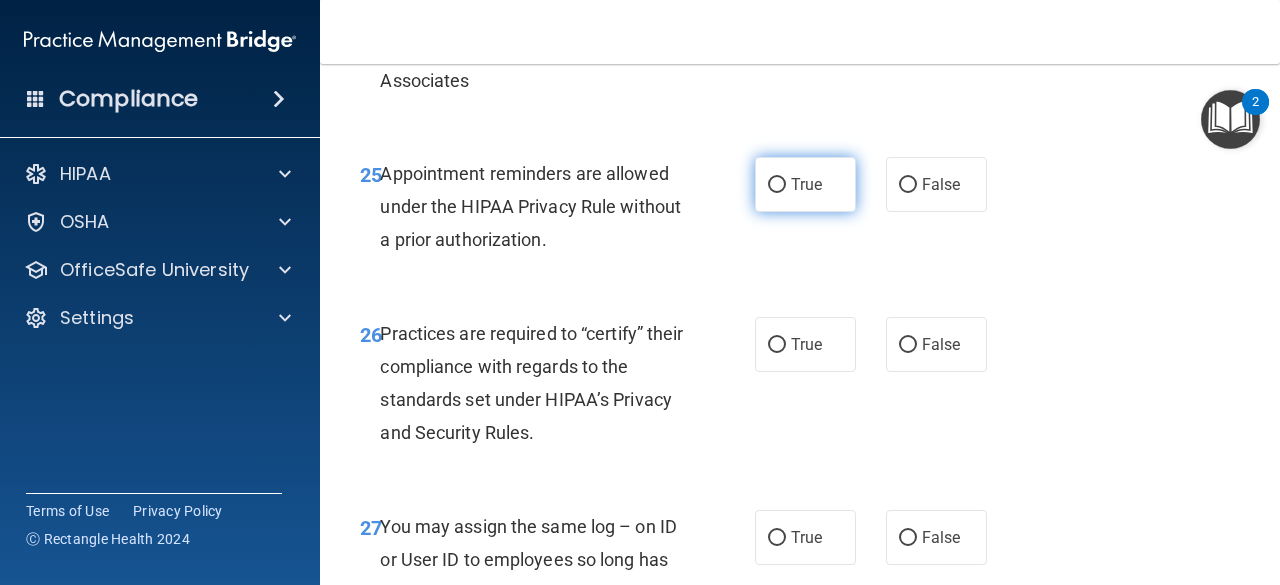 click on "True" at bounding box center (777, 185) 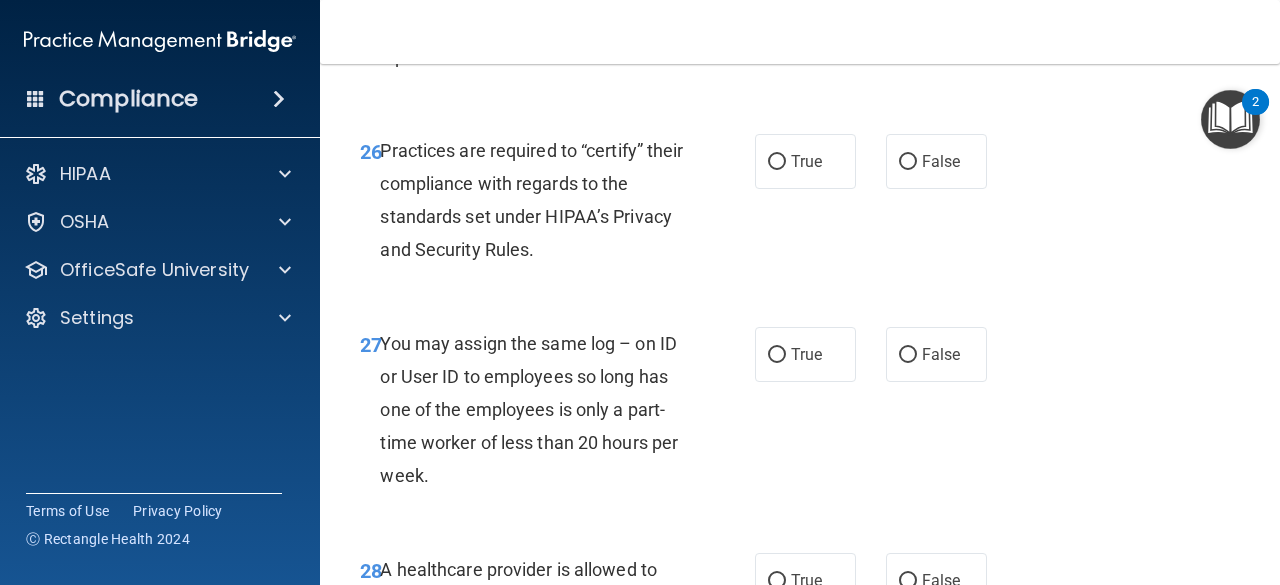 scroll, scrollTop: 5229, scrollLeft: 0, axis: vertical 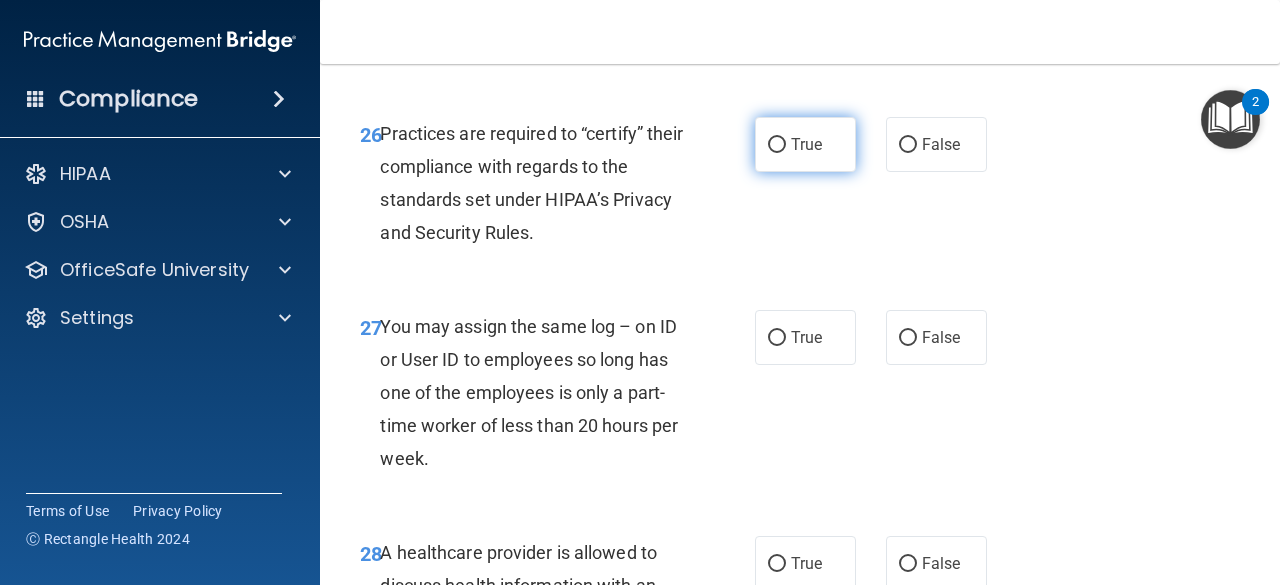click on "True" at bounding box center (777, 145) 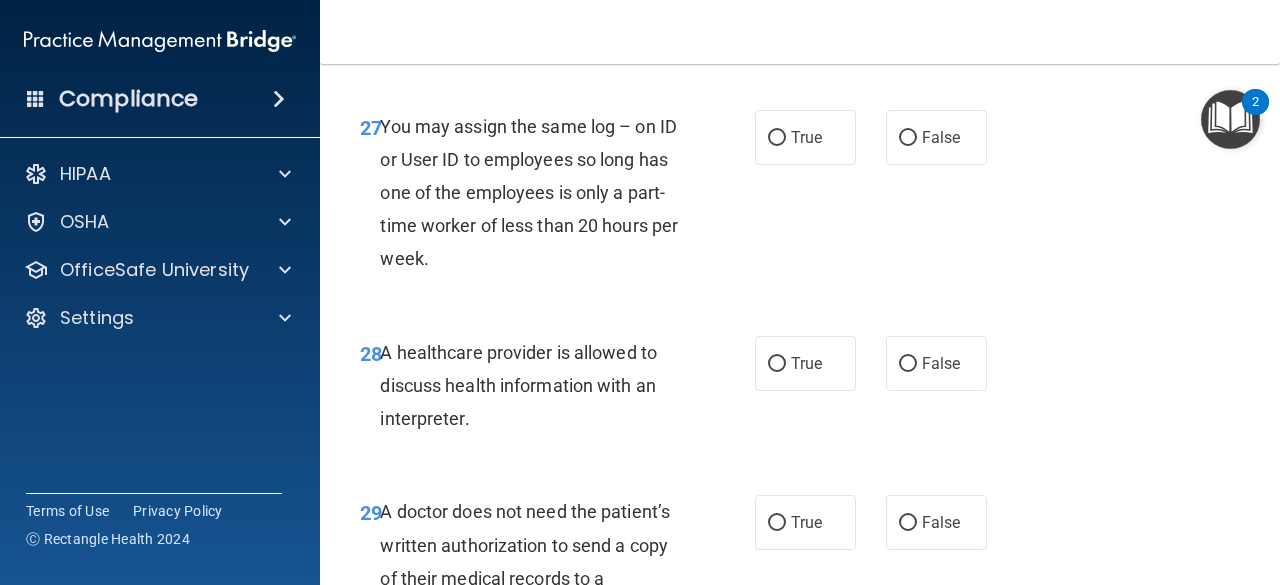 scroll, scrollTop: 5329, scrollLeft: 0, axis: vertical 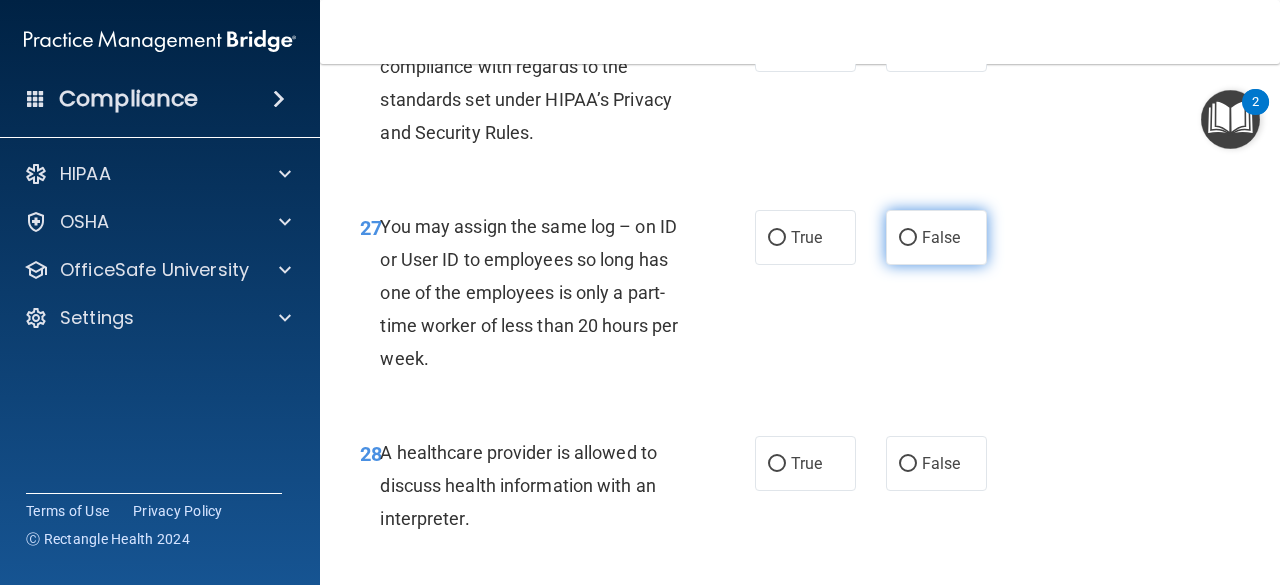 click on "False" at bounding box center [908, 238] 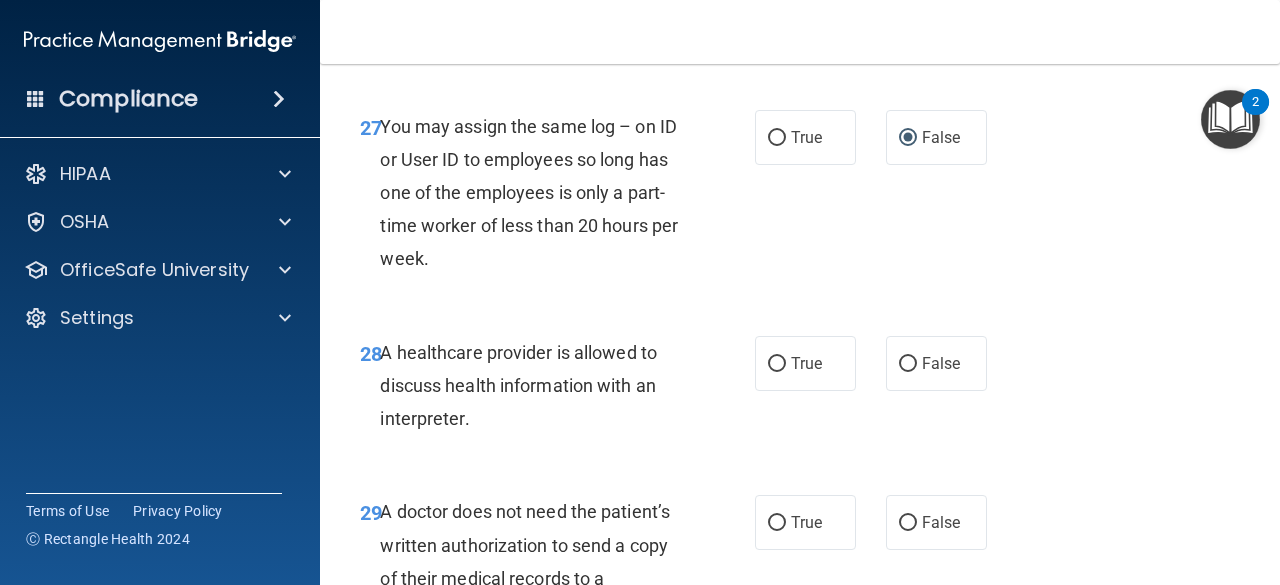 scroll, scrollTop: 5529, scrollLeft: 0, axis: vertical 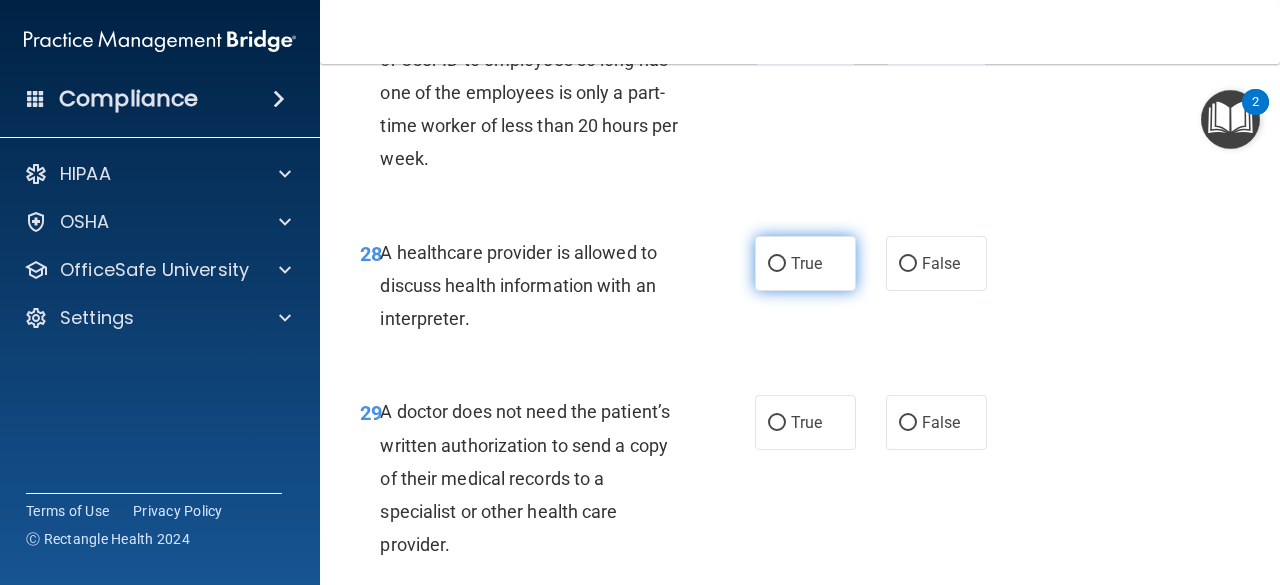 click on "True" at bounding box center [777, 264] 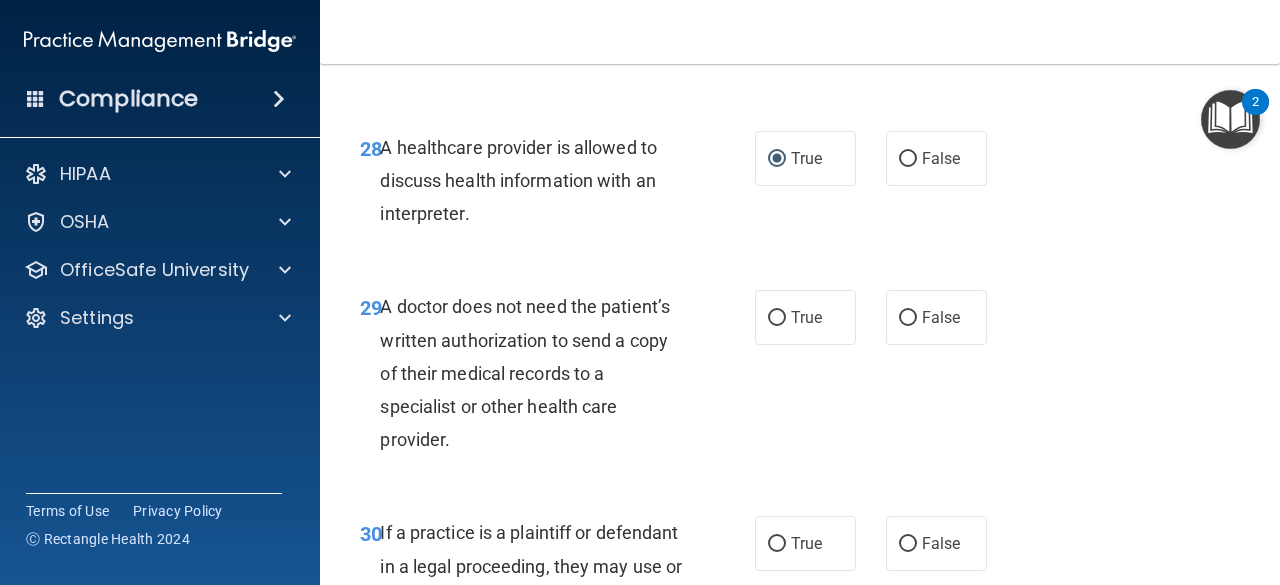 scroll, scrollTop: 5729, scrollLeft: 0, axis: vertical 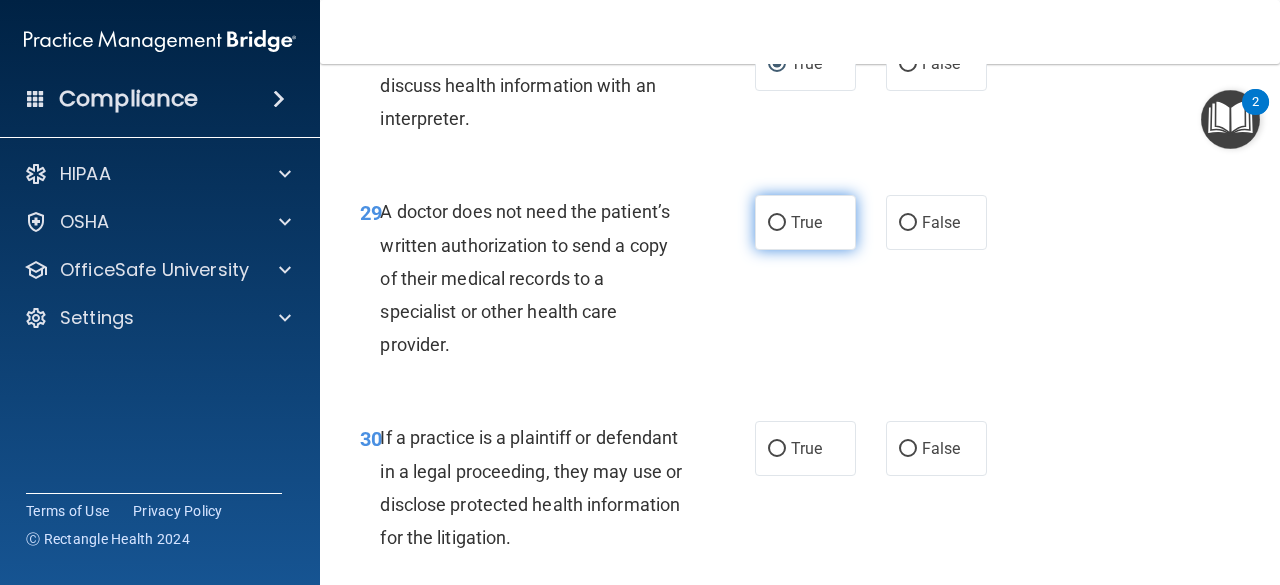 click on "True" at bounding box center (777, 223) 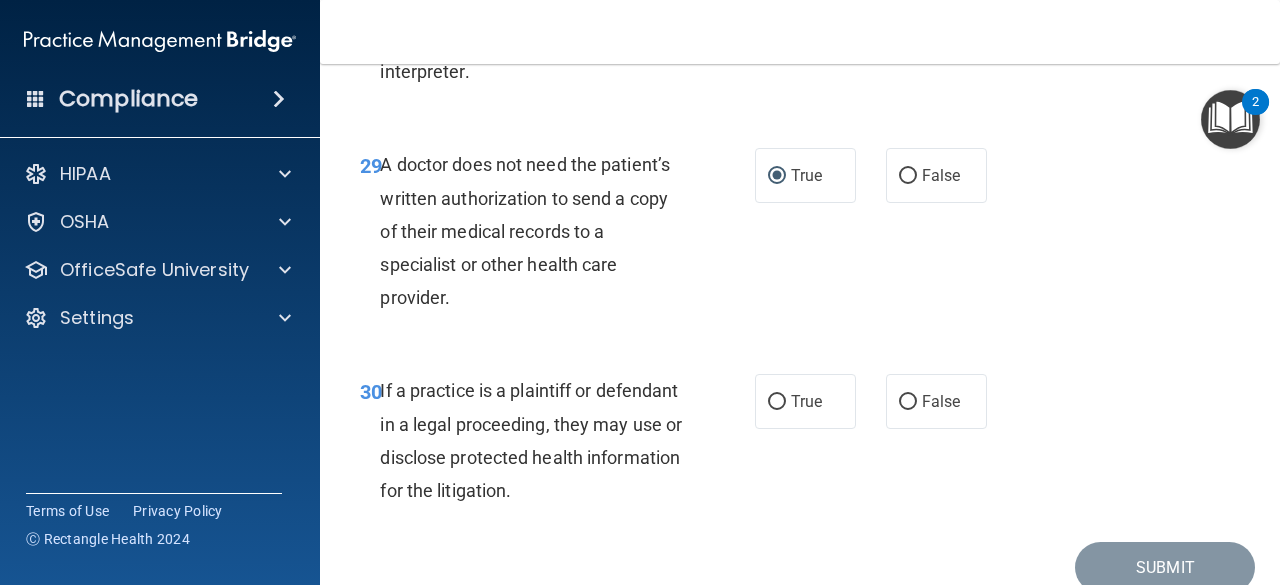 scroll, scrollTop: 5929, scrollLeft: 0, axis: vertical 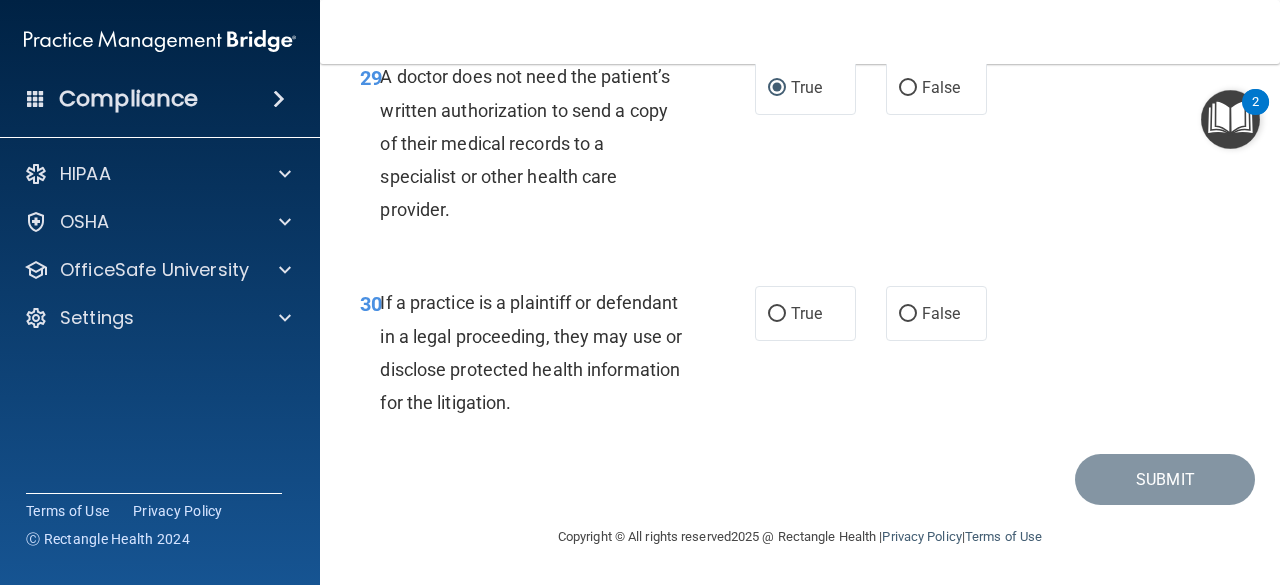 drag, startPoint x: 768, startPoint y: 330, endPoint x: 813, endPoint y: 388, distance: 73.409805 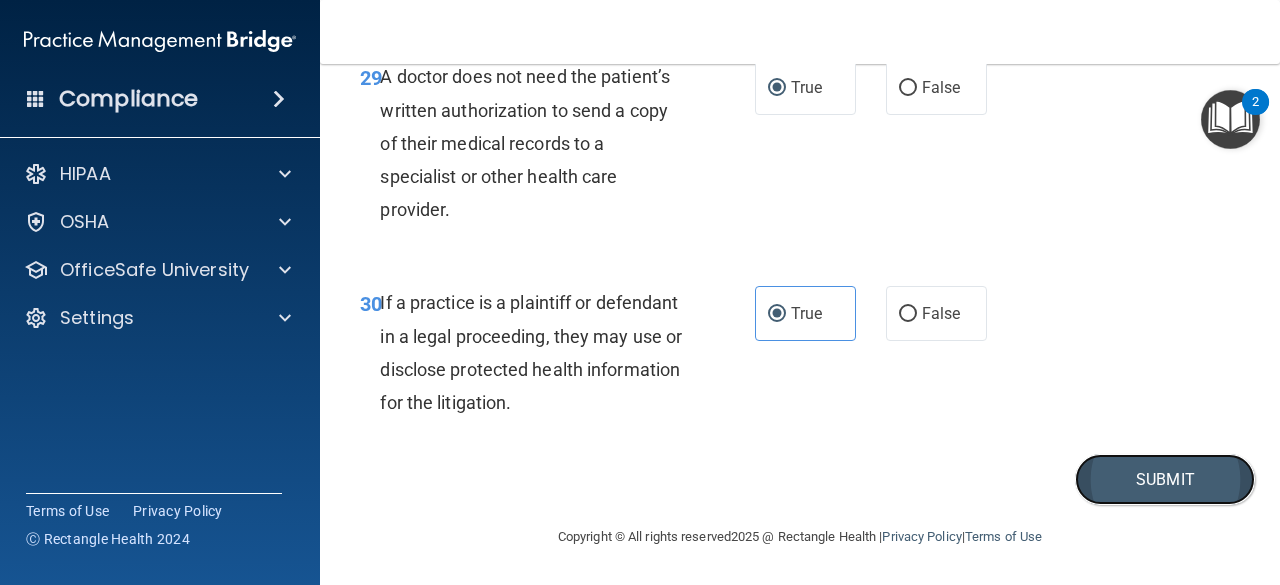 click on "Submit" at bounding box center (1165, 479) 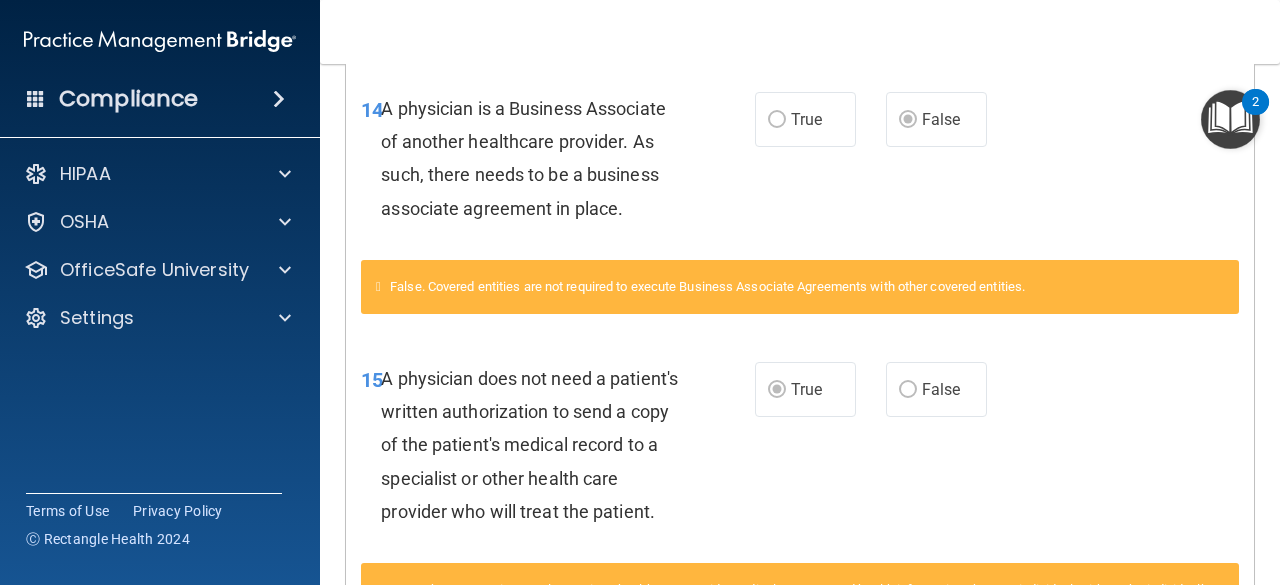 scroll, scrollTop: 2925, scrollLeft: 0, axis: vertical 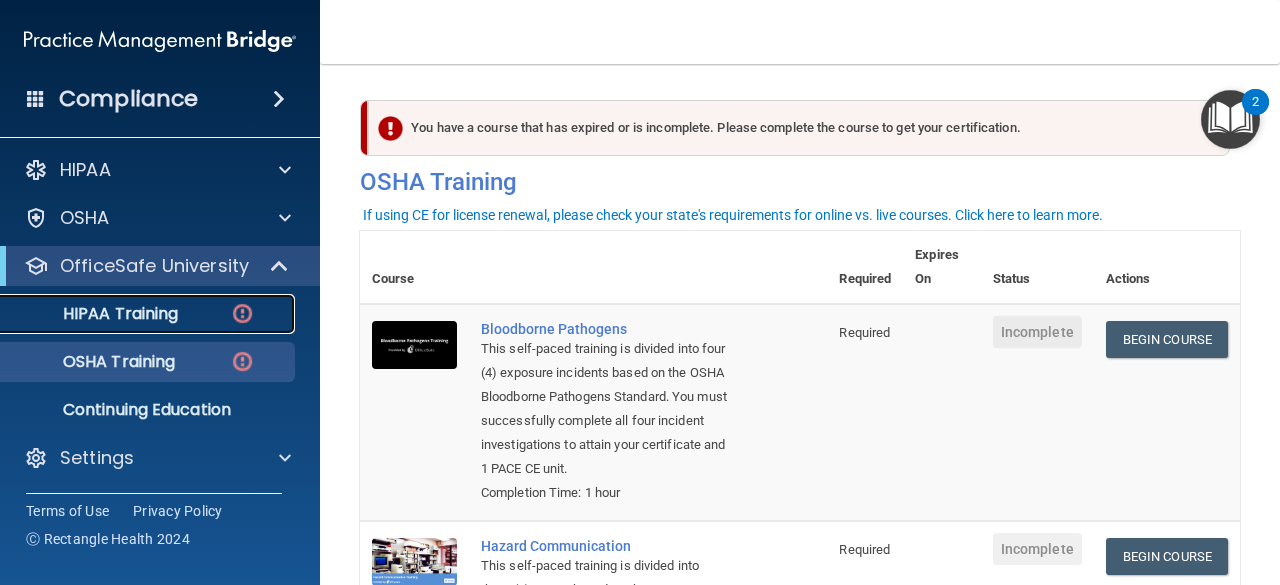 click on "HIPAA Training" at bounding box center [95, 314] 